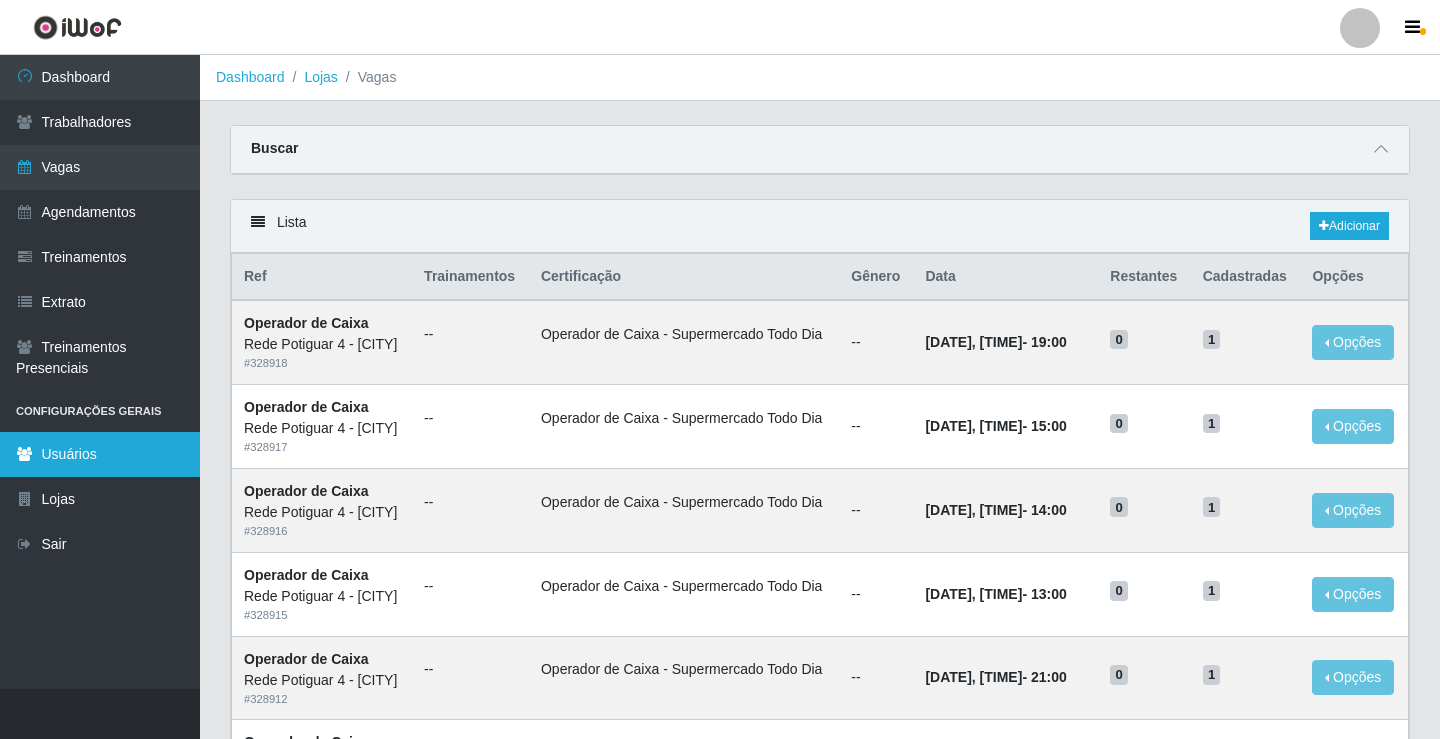 scroll, scrollTop: 0, scrollLeft: 0, axis: both 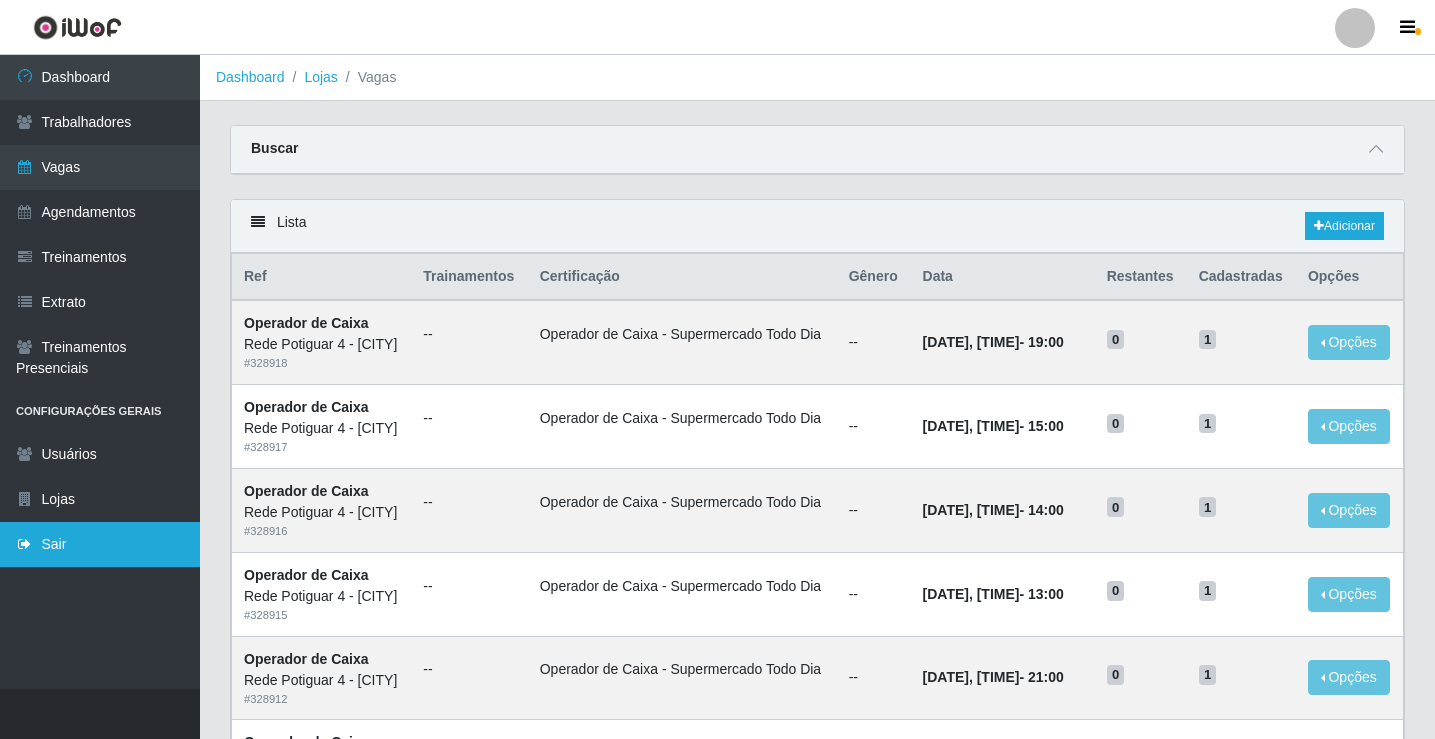 click on "Sair" at bounding box center [100, 544] 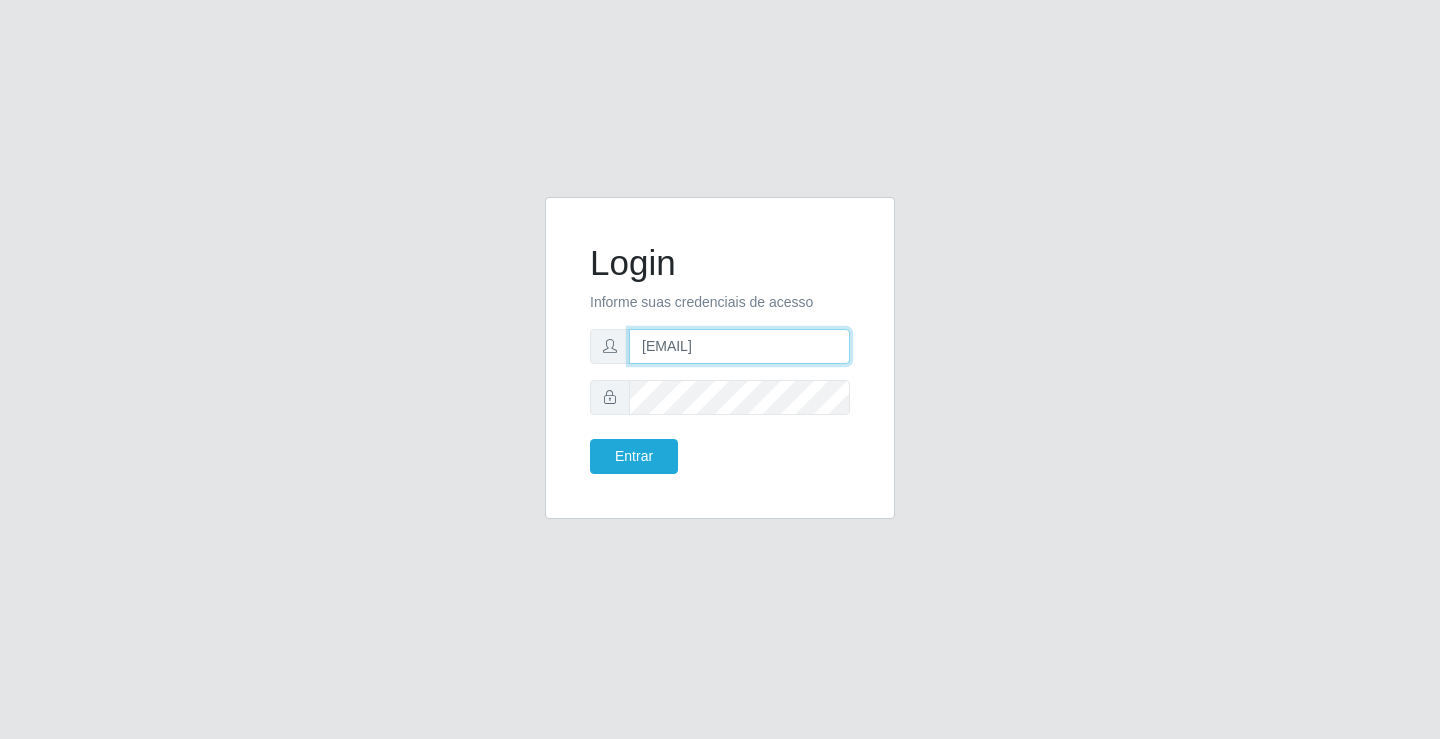 click on "departamentopessoal2@sbcvarejistas.com.br" at bounding box center (739, 346) 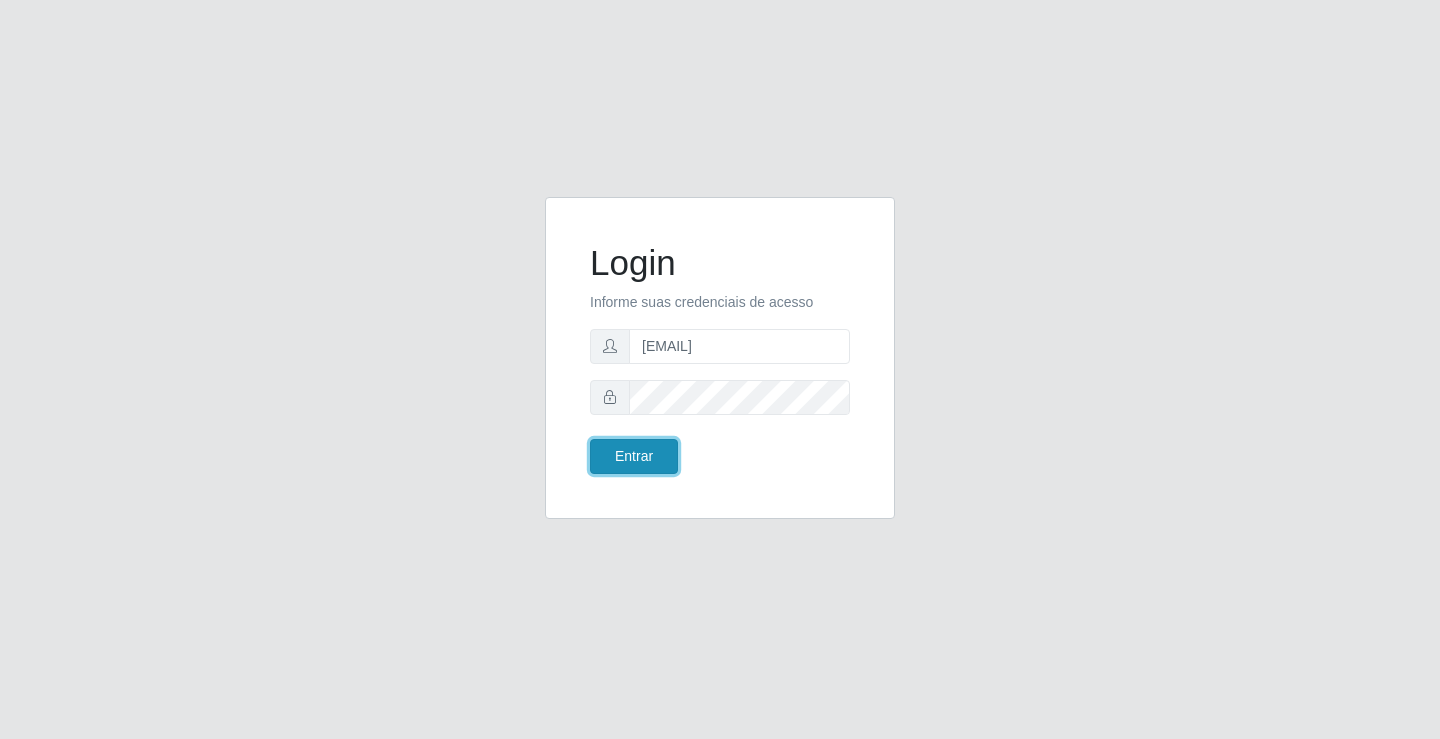 click on "Entrar" at bounding box center [634, 456] 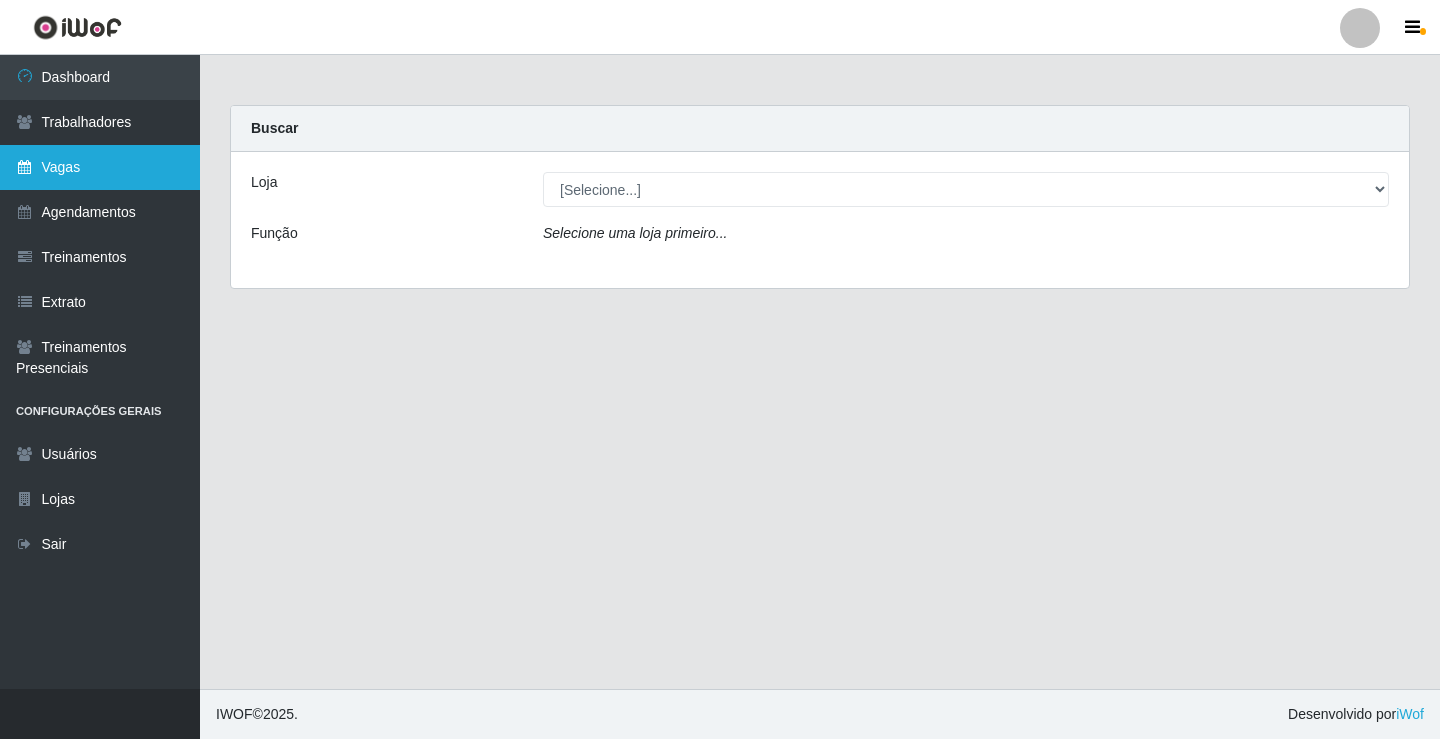 click on "Vagas" at bounding box center (100, 167) 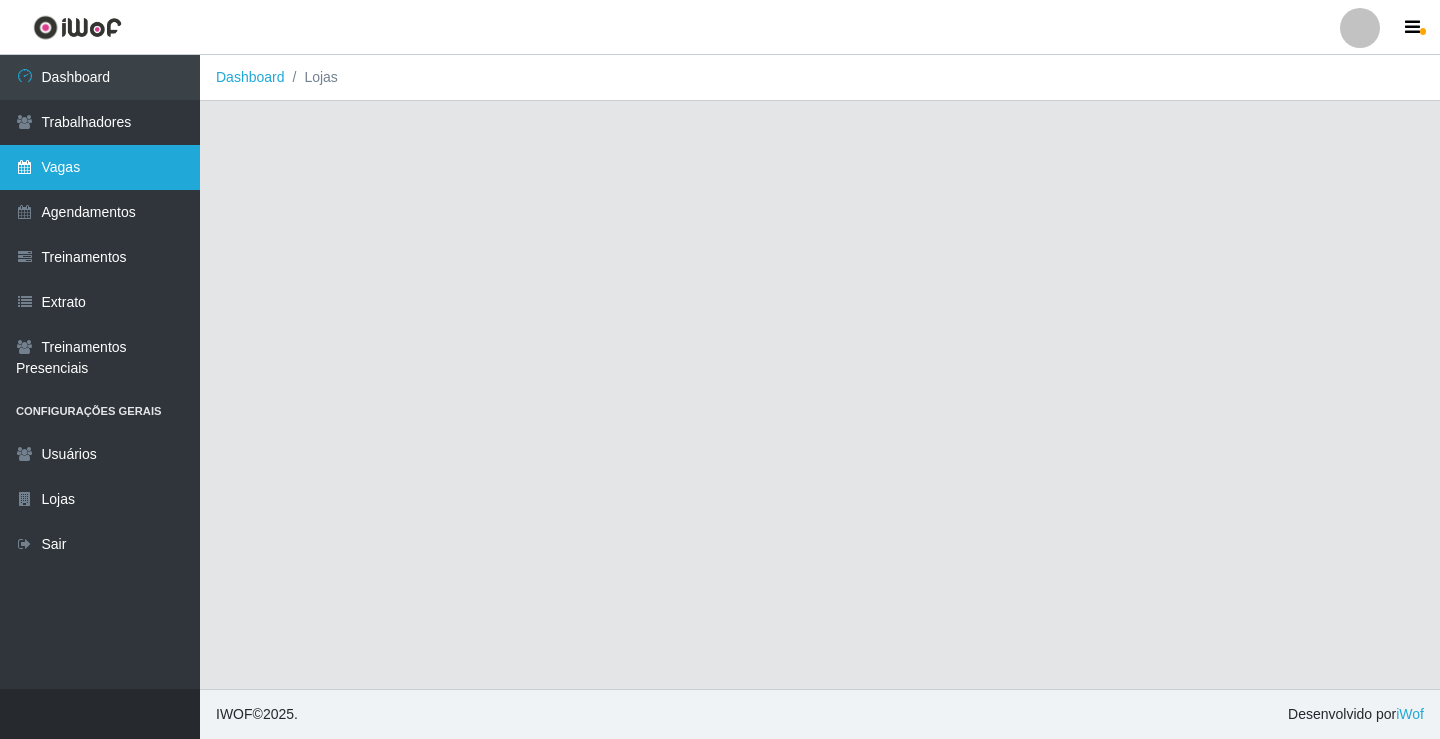 click on "Vagas" at bounding box center (100, 167) 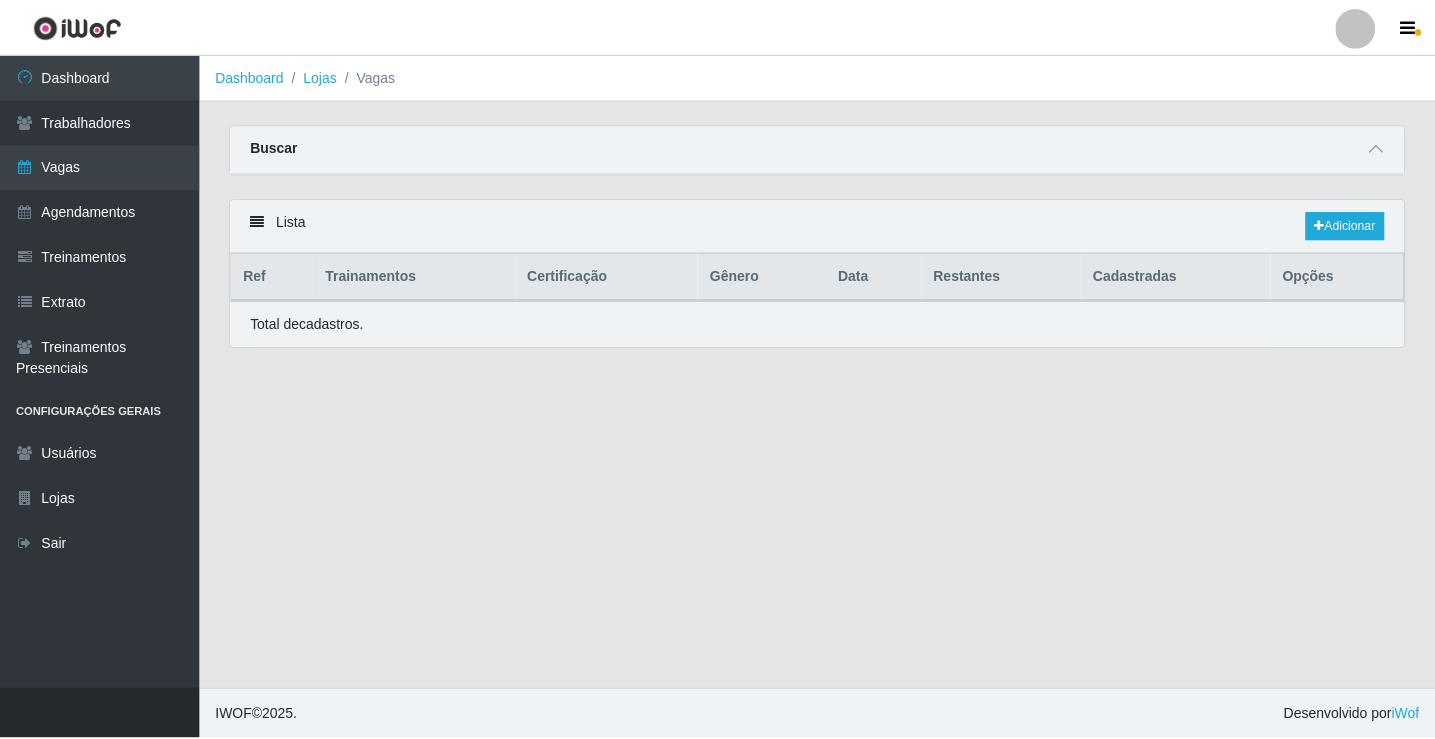 scroll, scrollTop: 0, scrollLeft: 0, axis: both 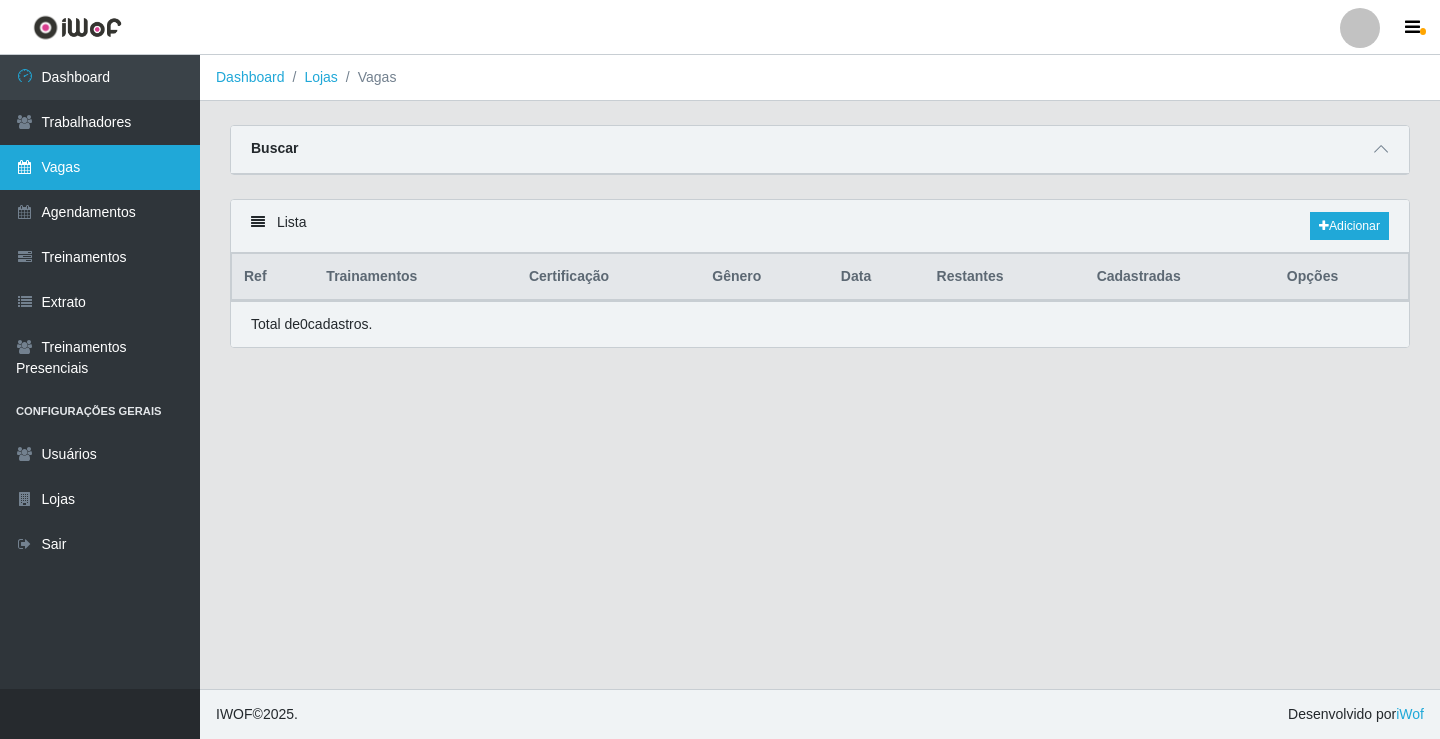 click on "Vagas" at bounding box center [100, 167] 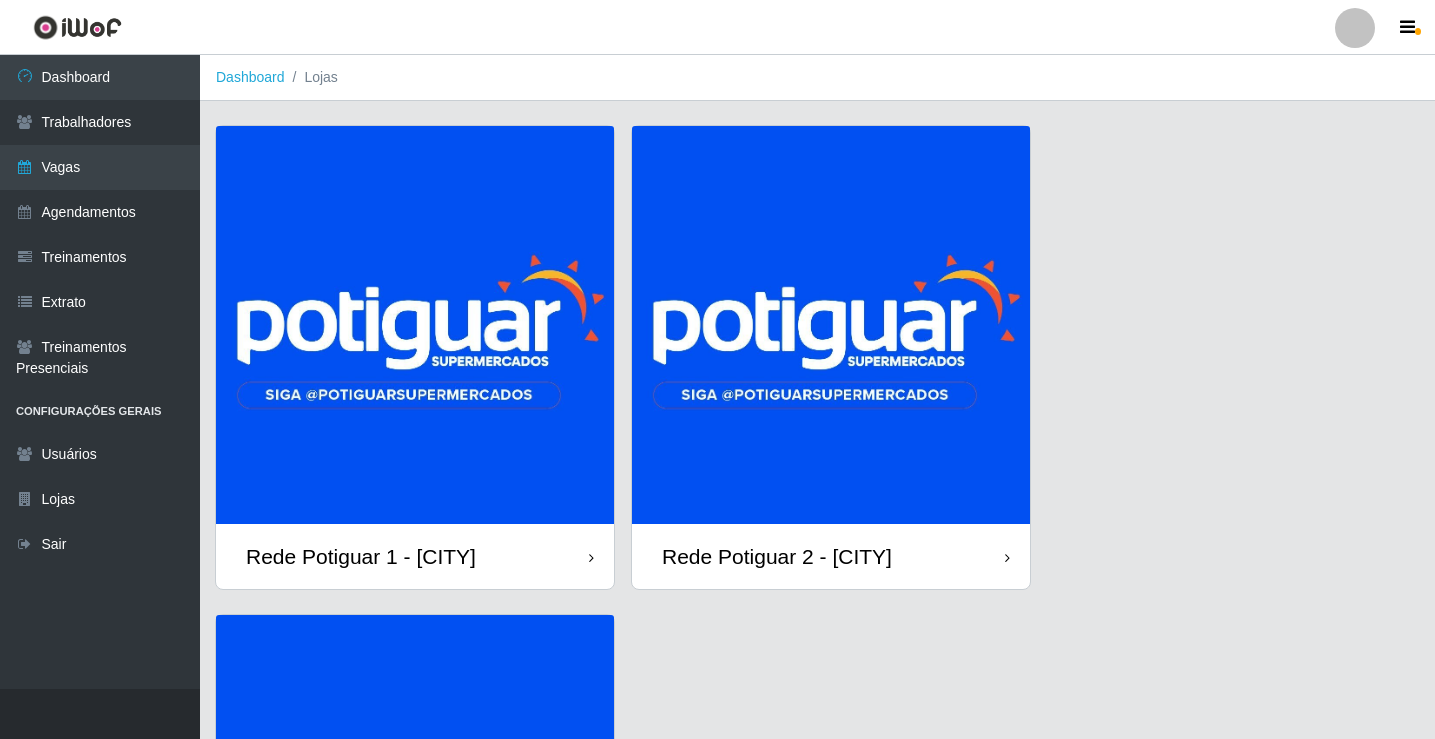 click at bounding box center (831, 325) 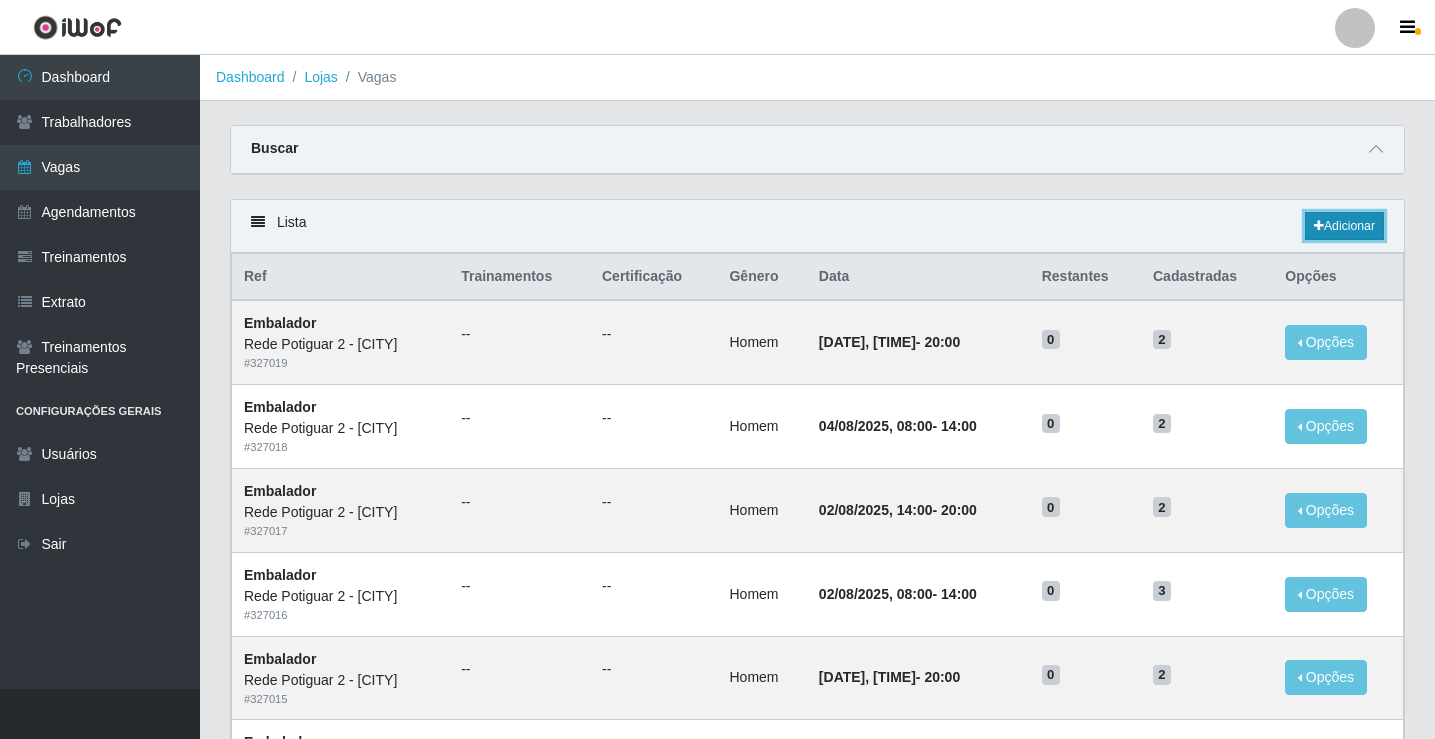 click on "Adicionar" at bounding box center (1344, 226) 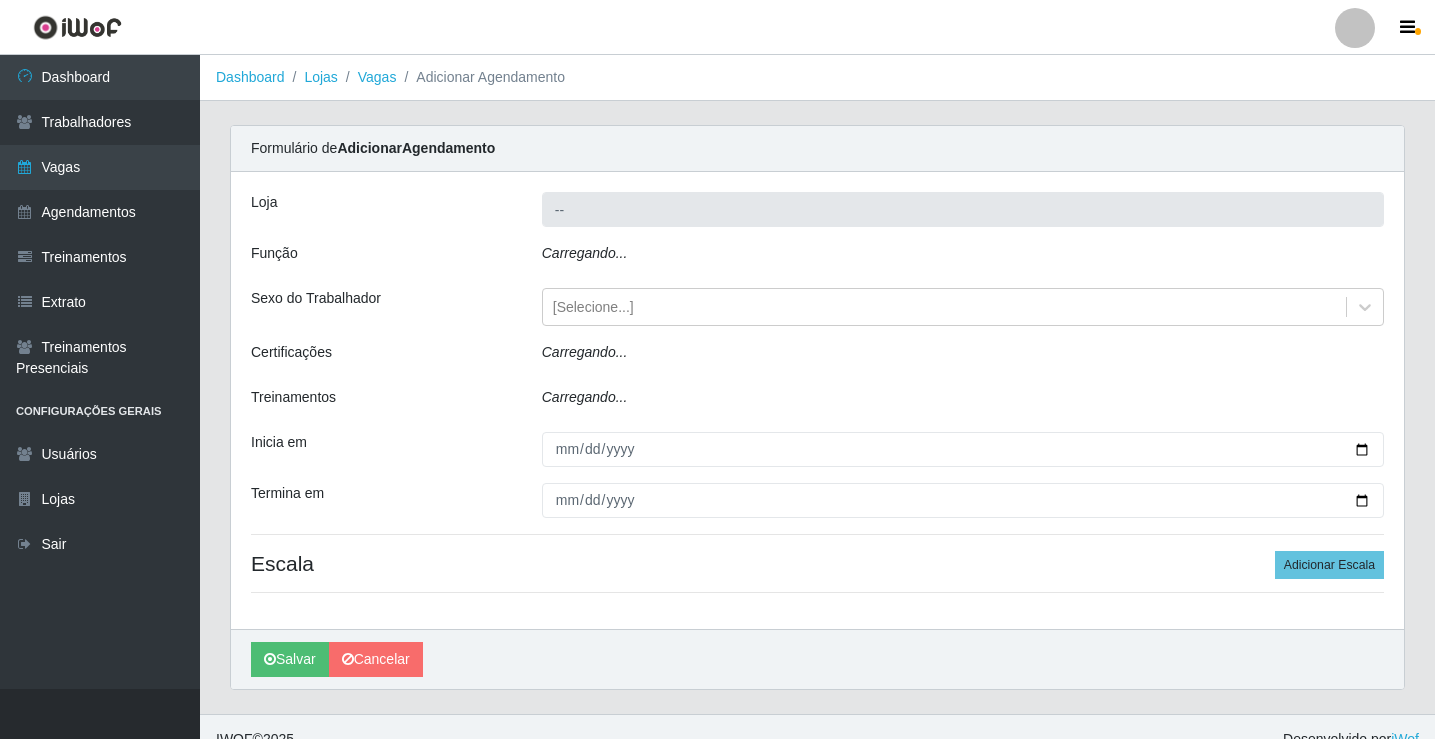 type on "Rede Potiguar 2 - [CITY]" 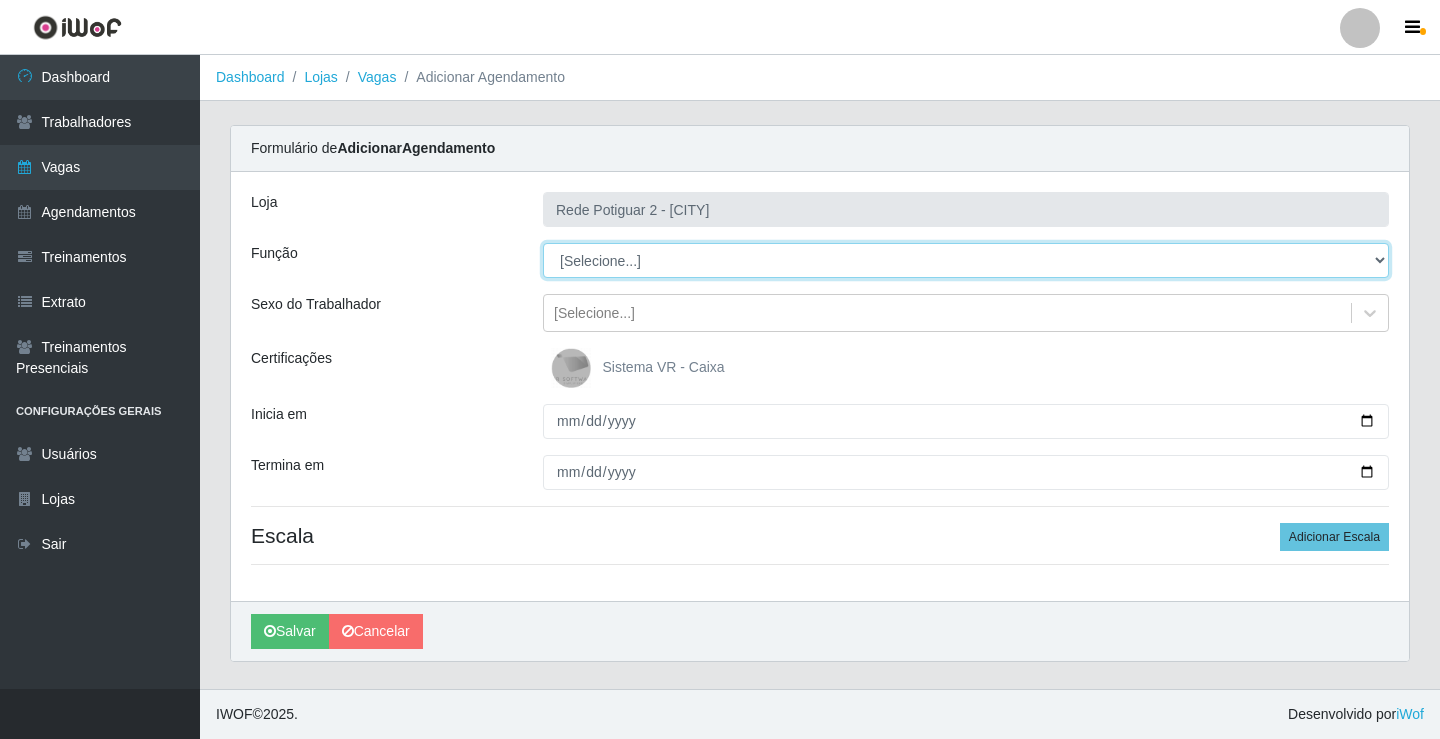 click on "[Selecione...] ASG ASG + ASG ++ Auxiliar de Estoque Balconista Embalador Repositor  Repositor + Repositor ++" at bounding box center [966, 260] 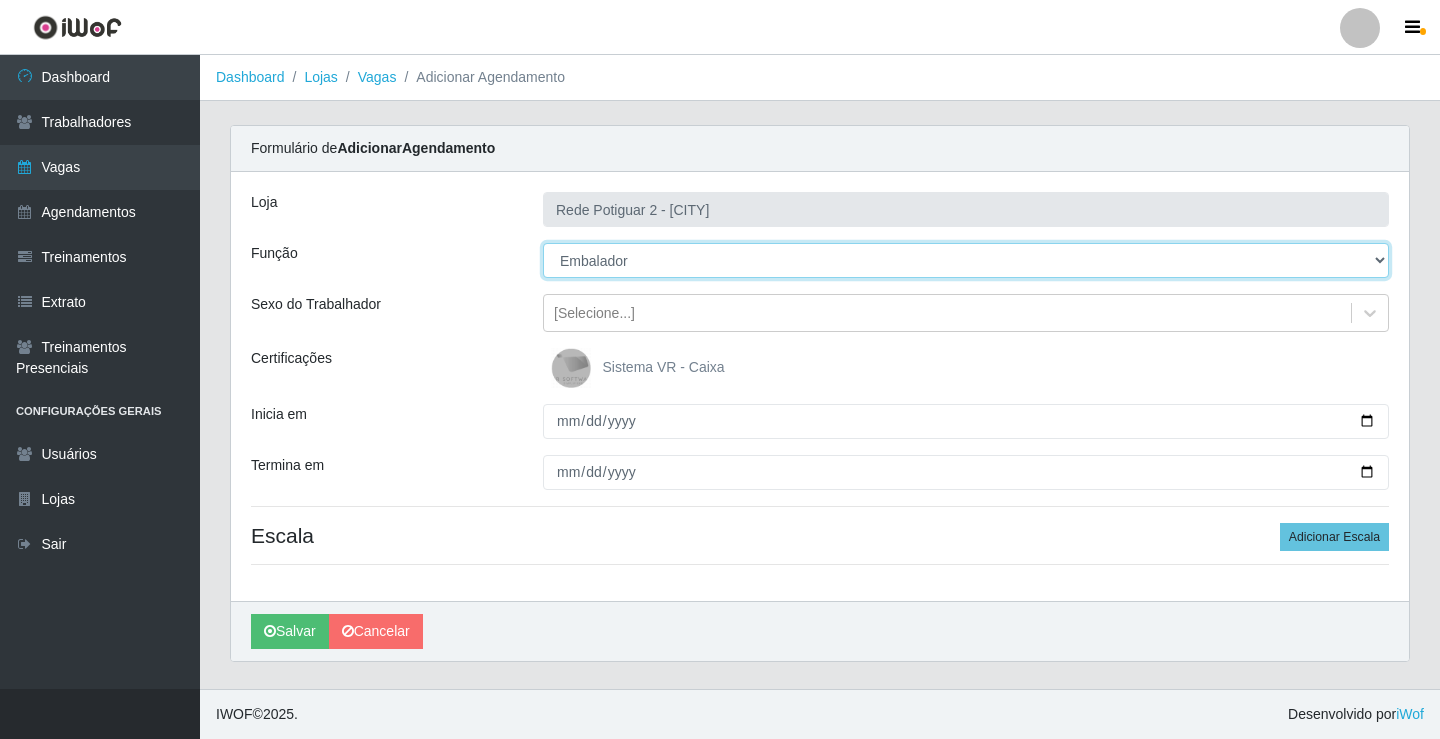click on "[Selecione...] ASG ASG + ASG ++ Auxiliar de Estoque Balconista Embalador Repositor  Repositor + Repositor ++" at bounding box center [966, 260] 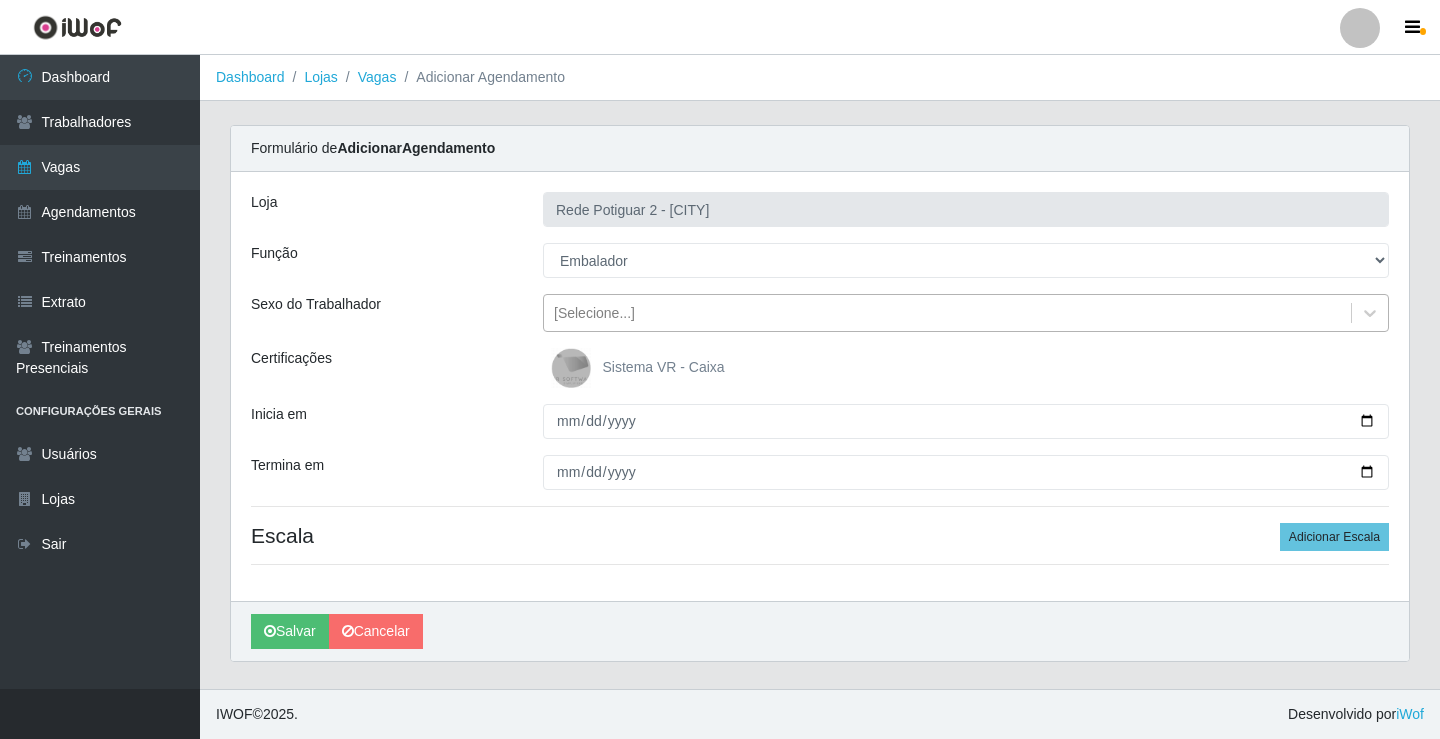 click on "[Selecione...]" at bounding box center [947, 313] 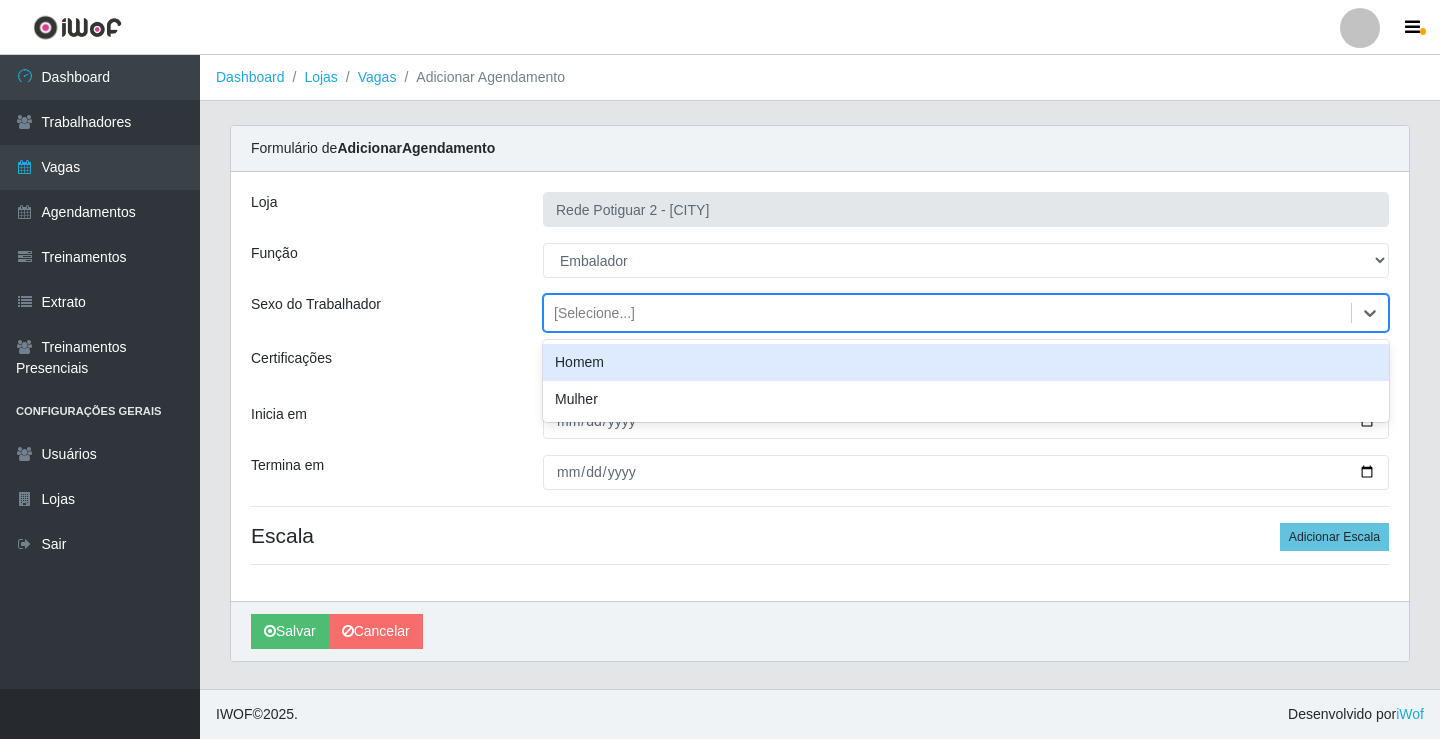 click on "Homem" at bounding box center [966, 362] 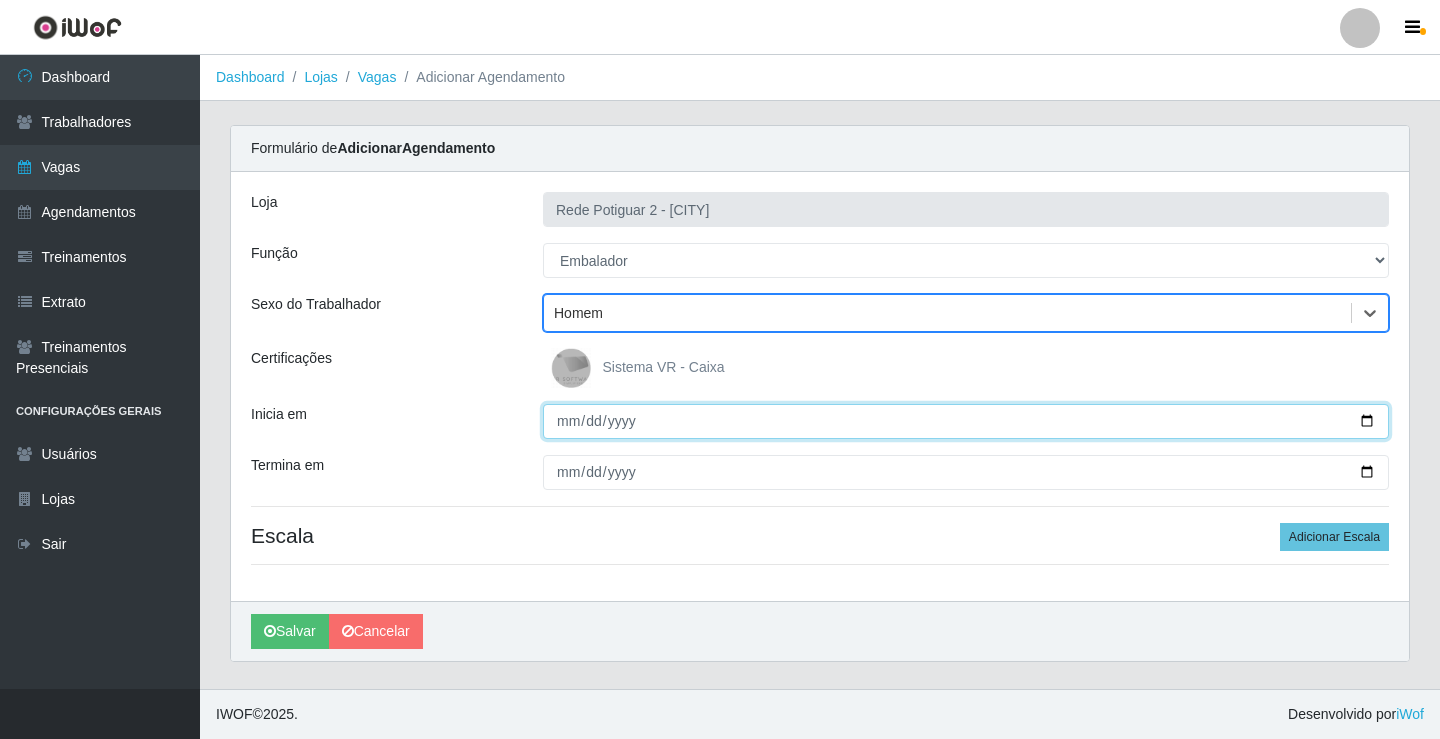 click on "Inicia em" at bounding box center (966, 421) 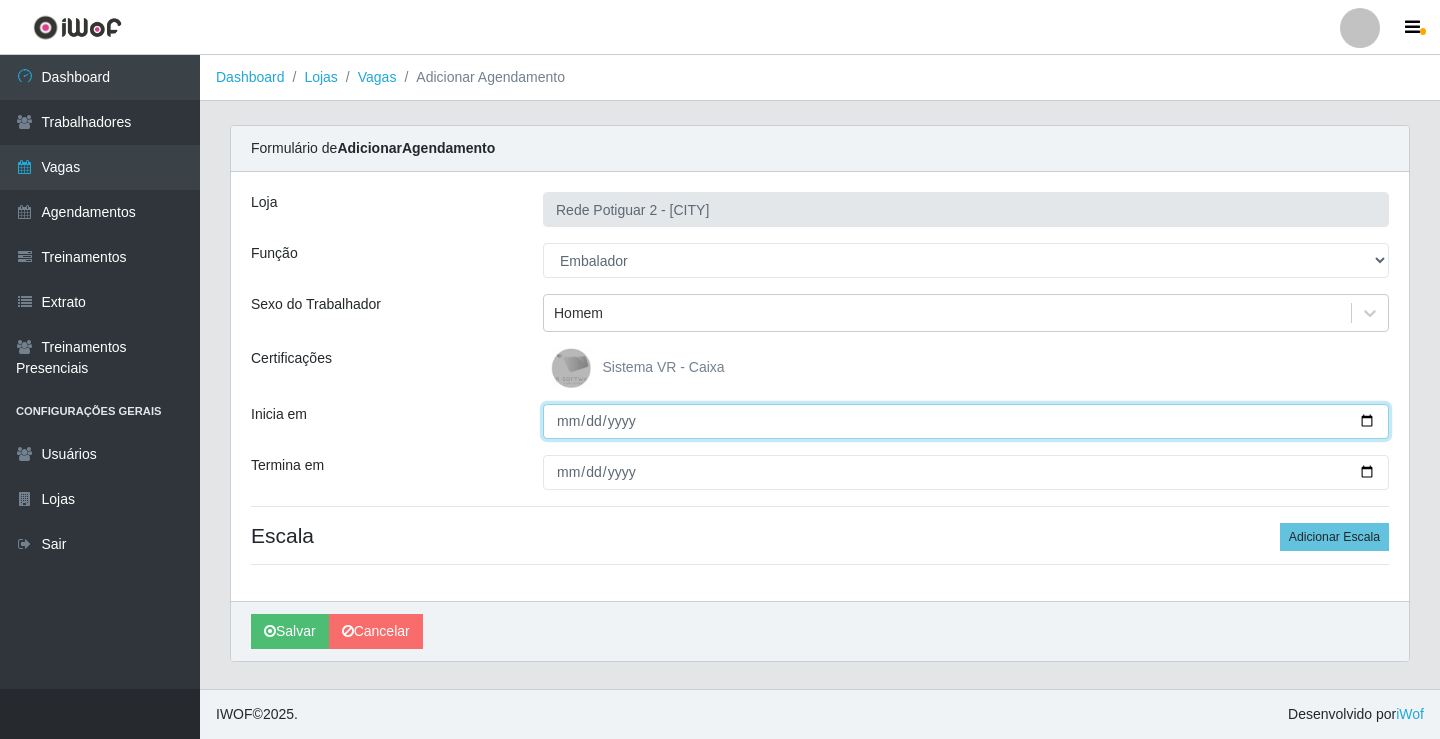 type on "[DATE]" 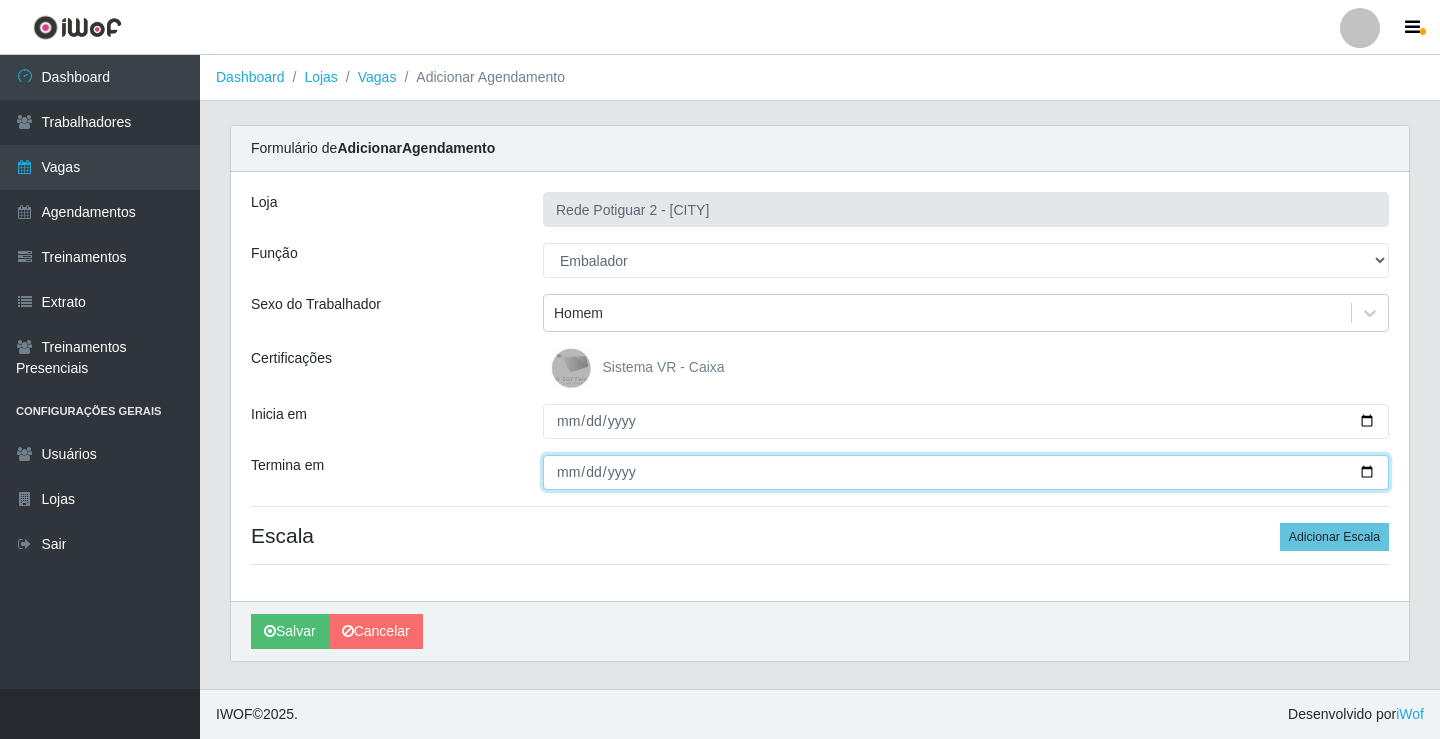 type on "[DATE]" 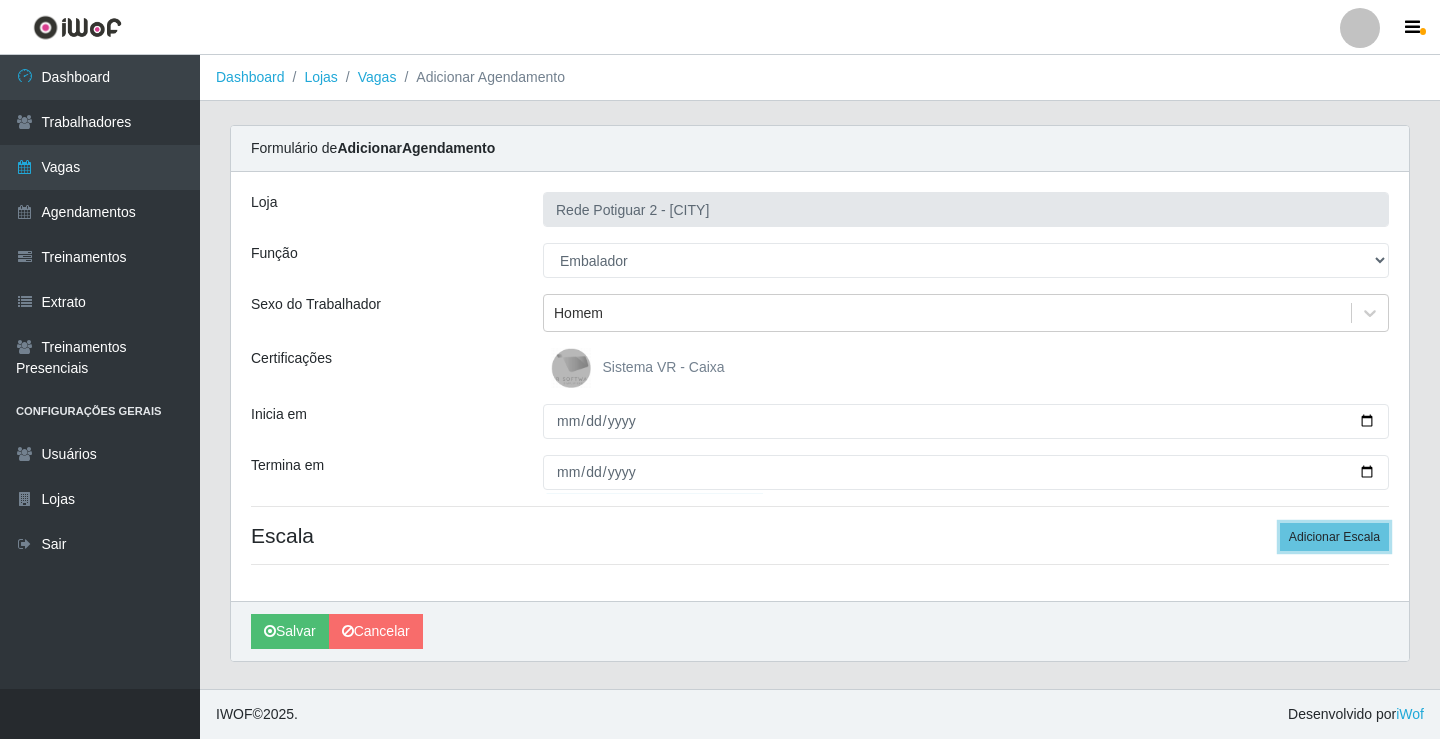 type 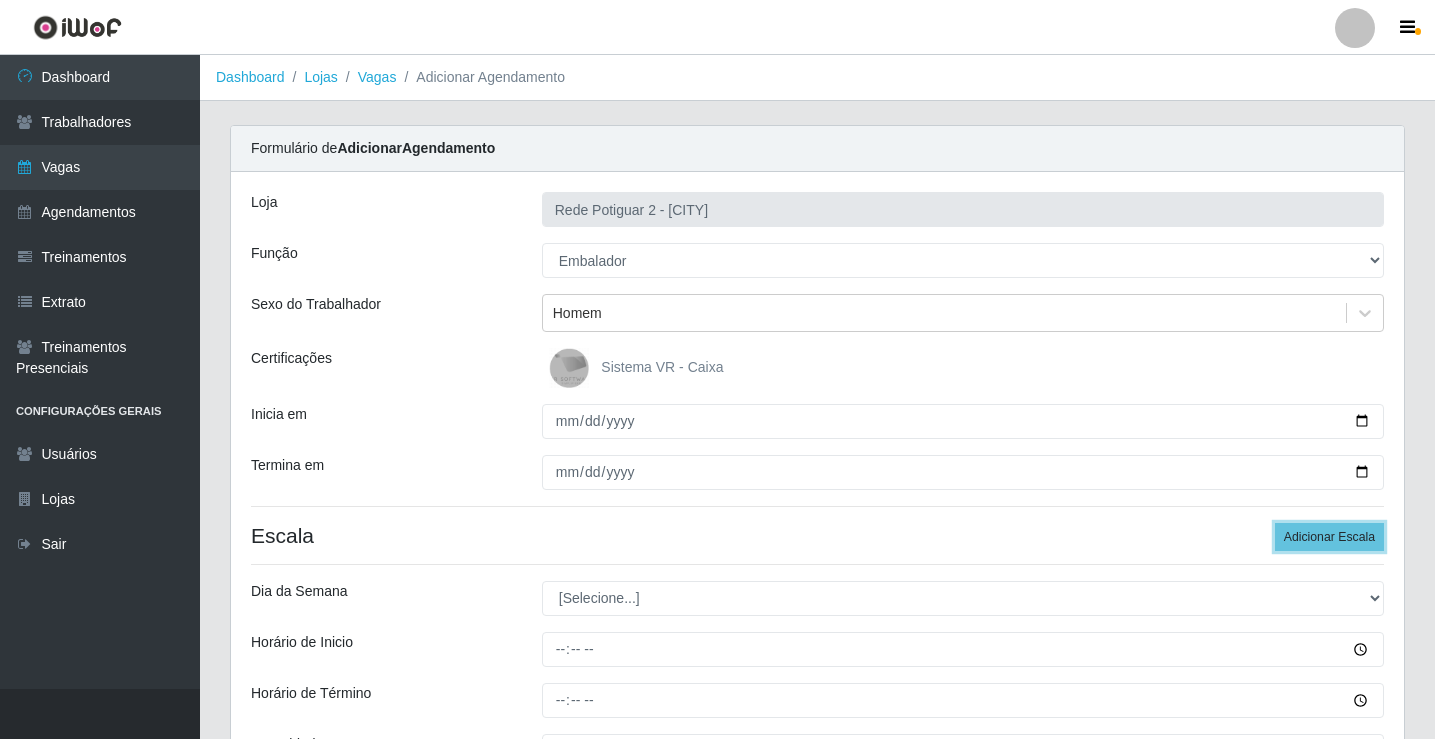 click on "Adicionar Escala" at bounding box center [1329, 537] 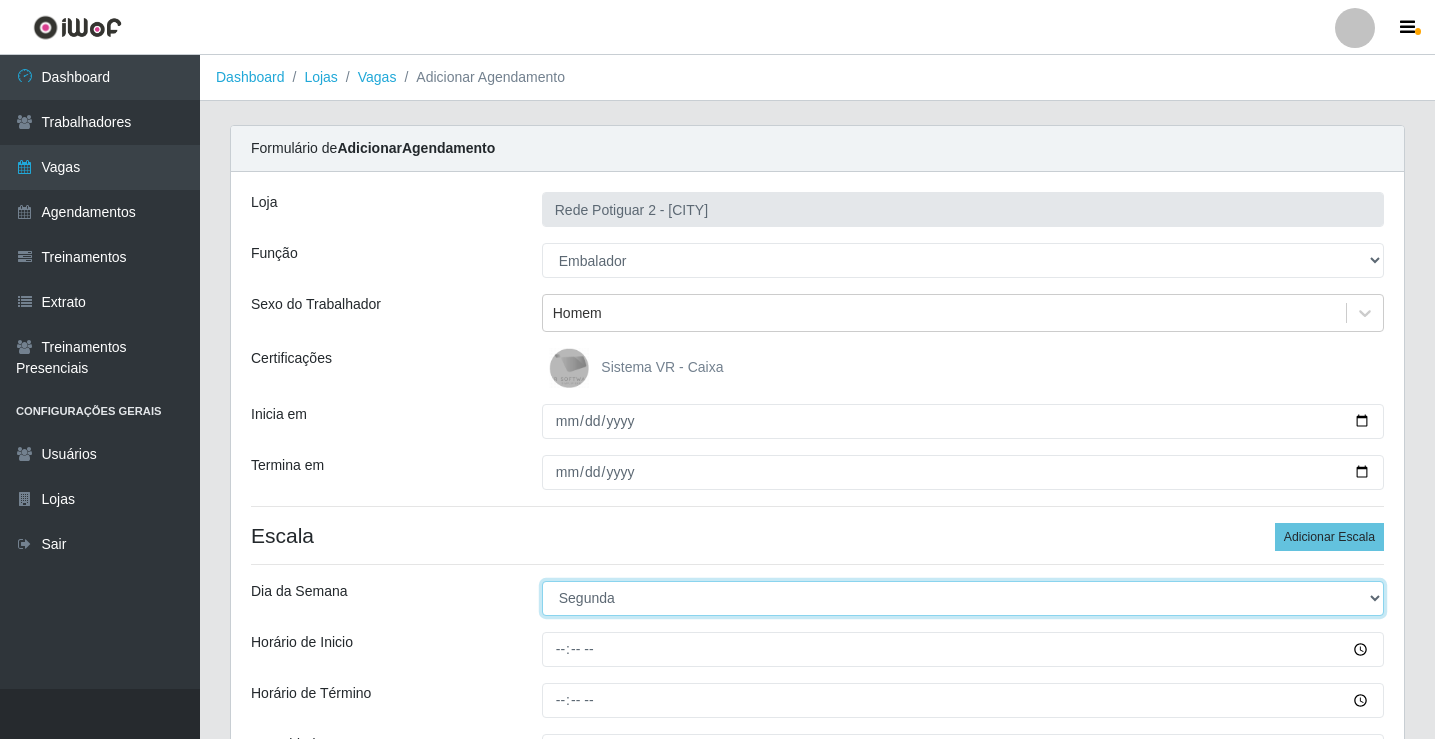 select on "2" 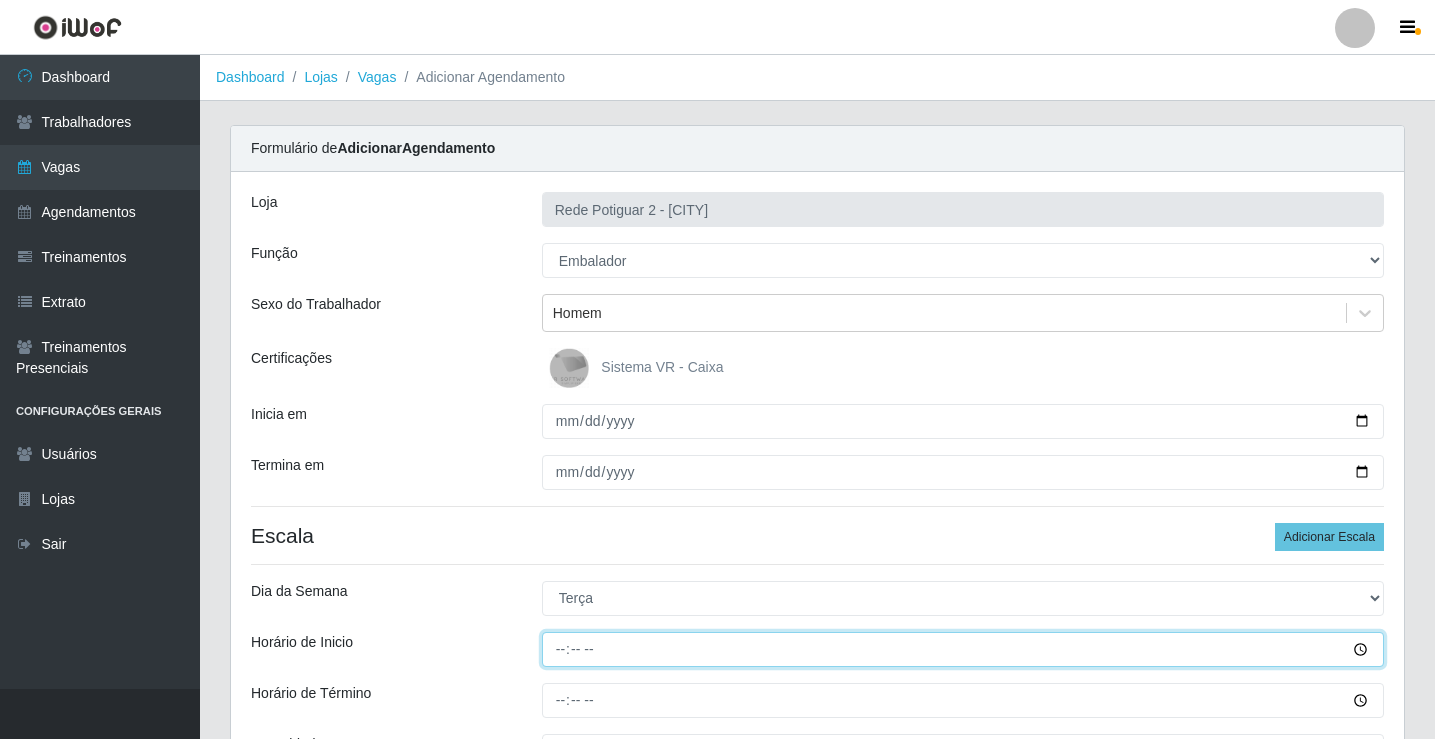 type on "08:00" 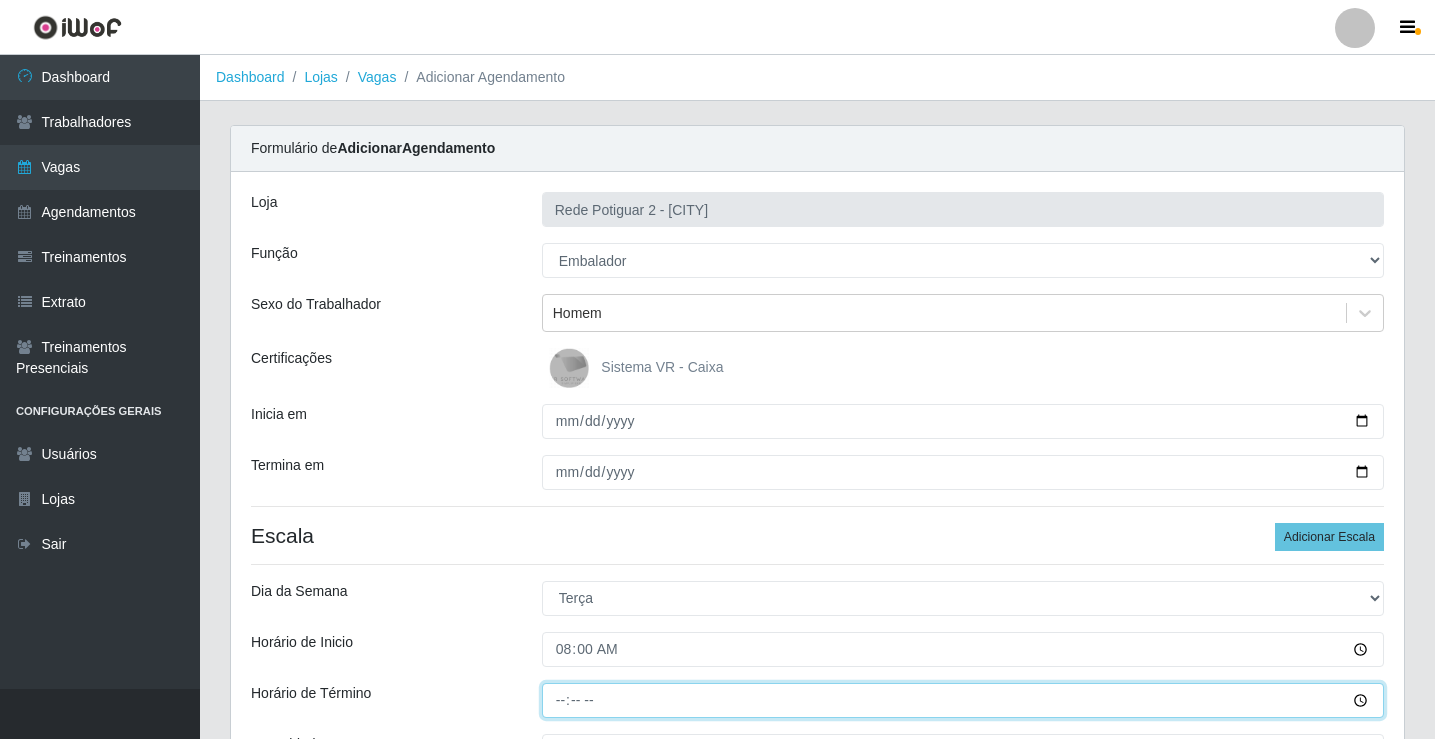 type on "14:00" 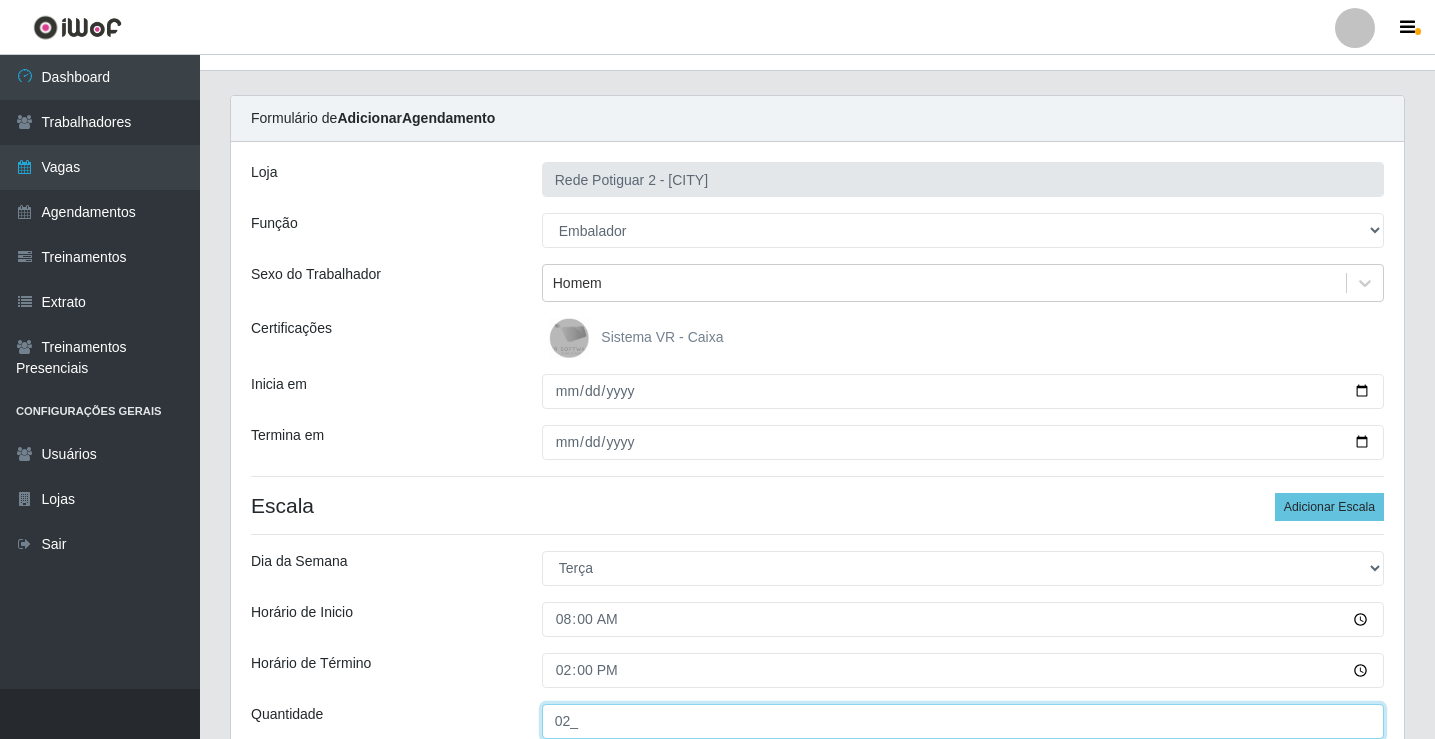 type on "02_" 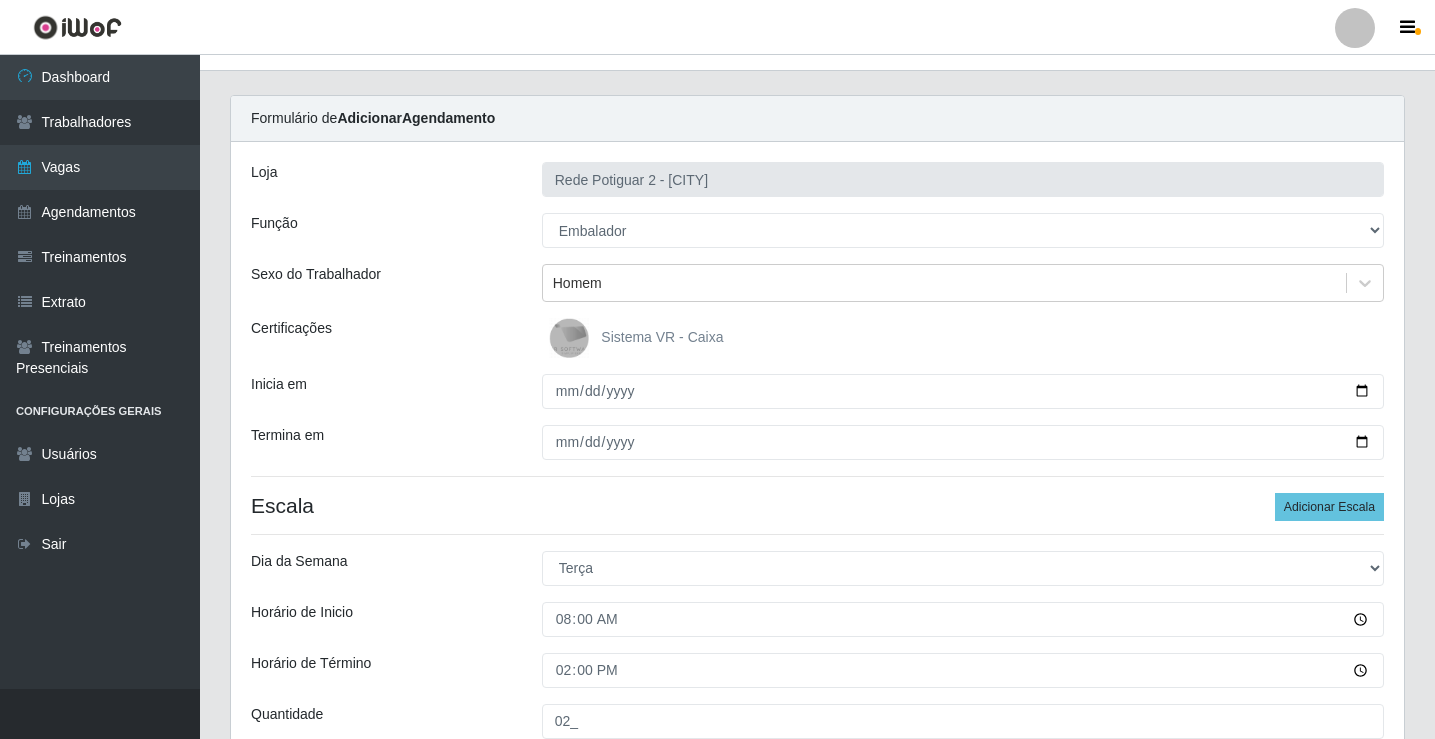 scroll, scrollTop: 439, scrollLeft: 0, axis: vertical 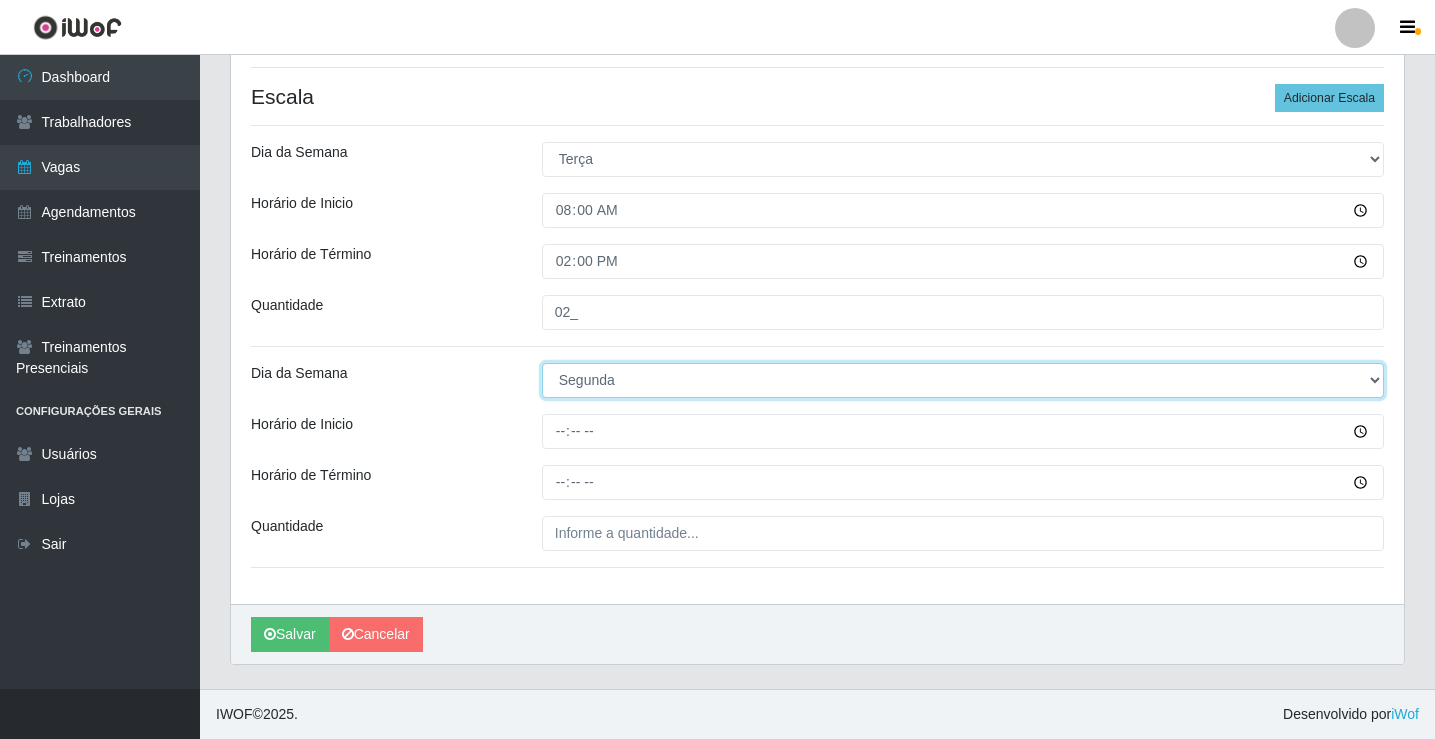 select on "2" 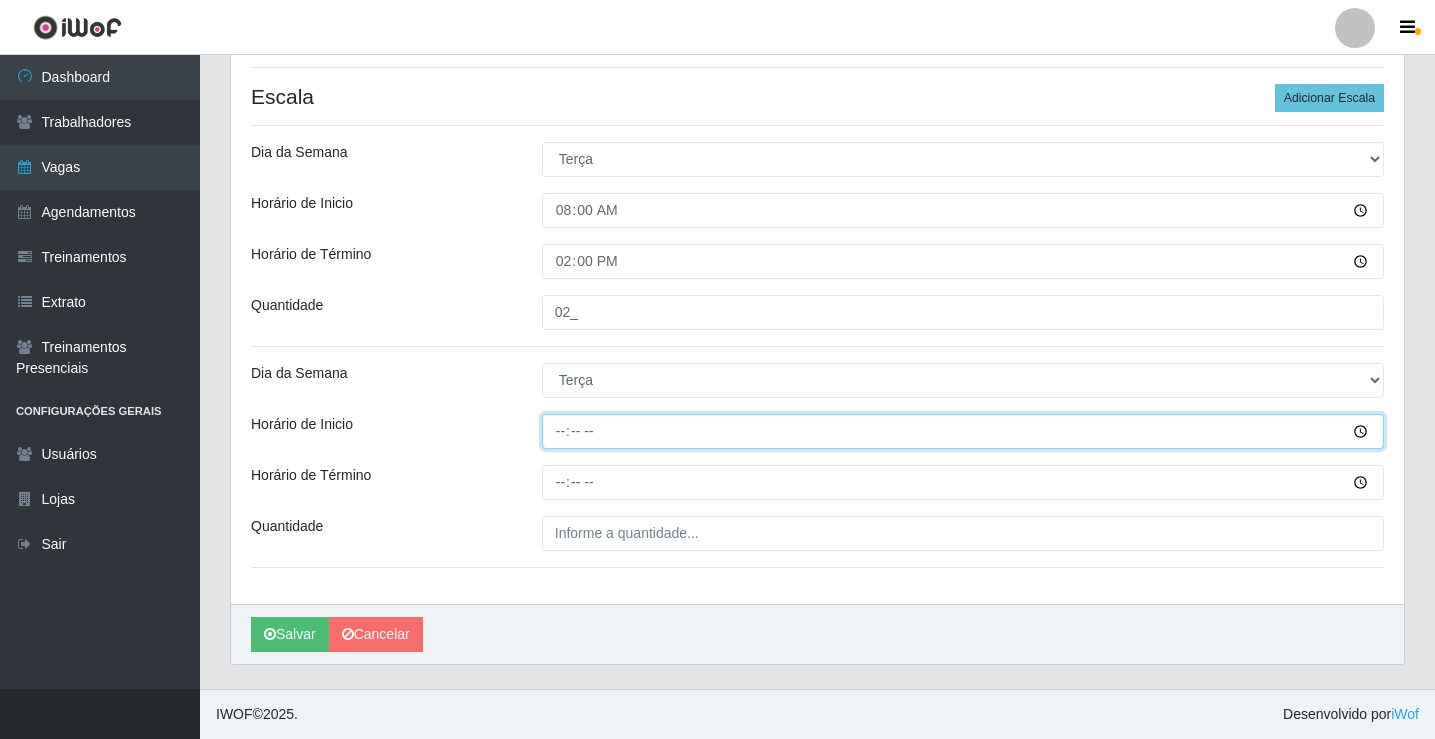 type on "14:00" 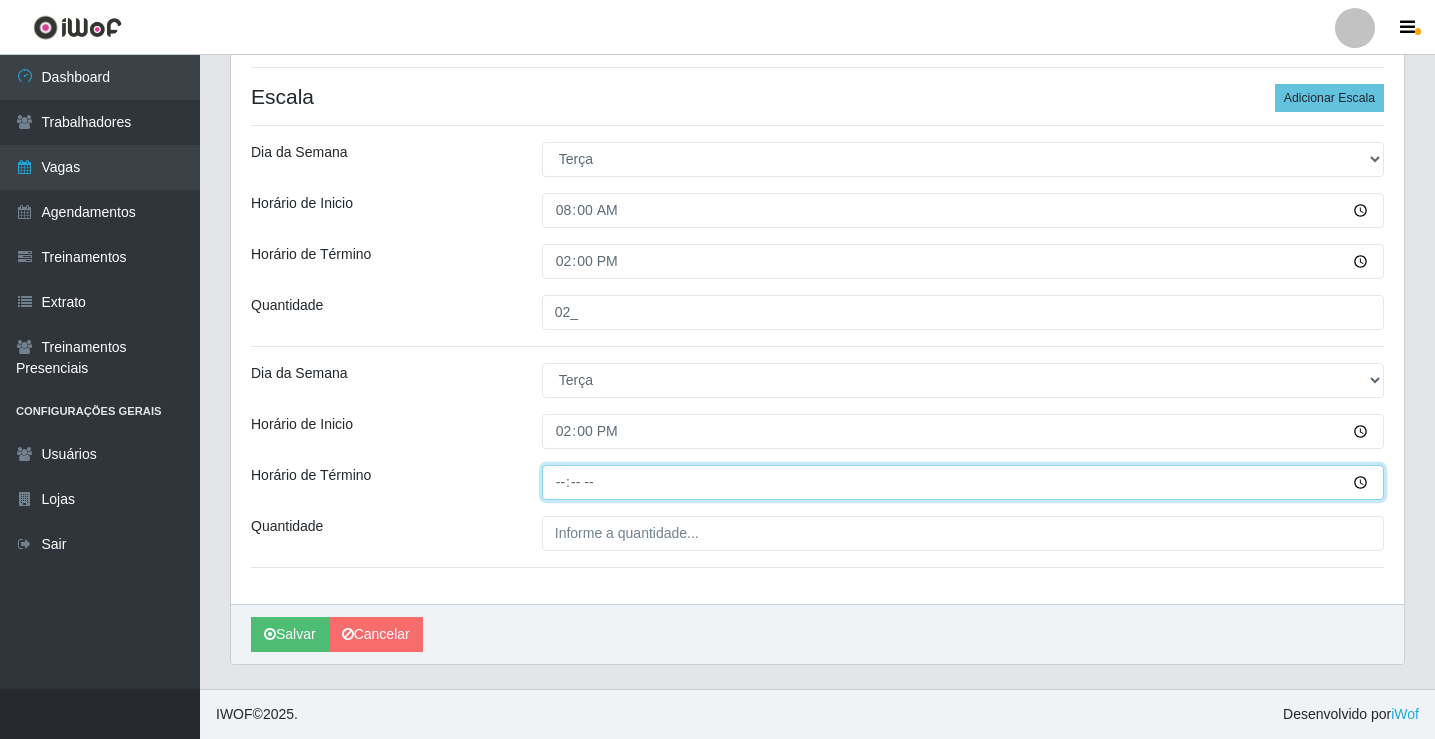 type on "20:00" 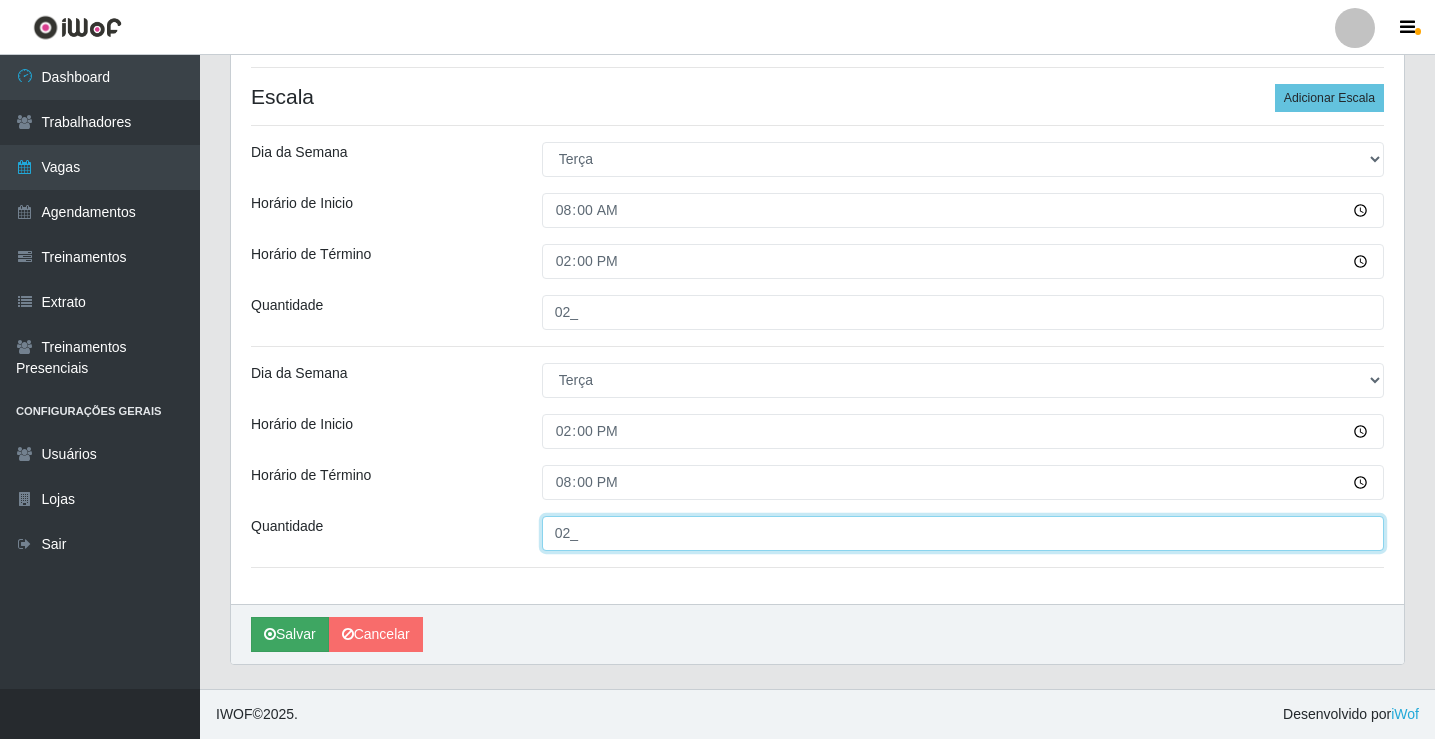 type on "02_" 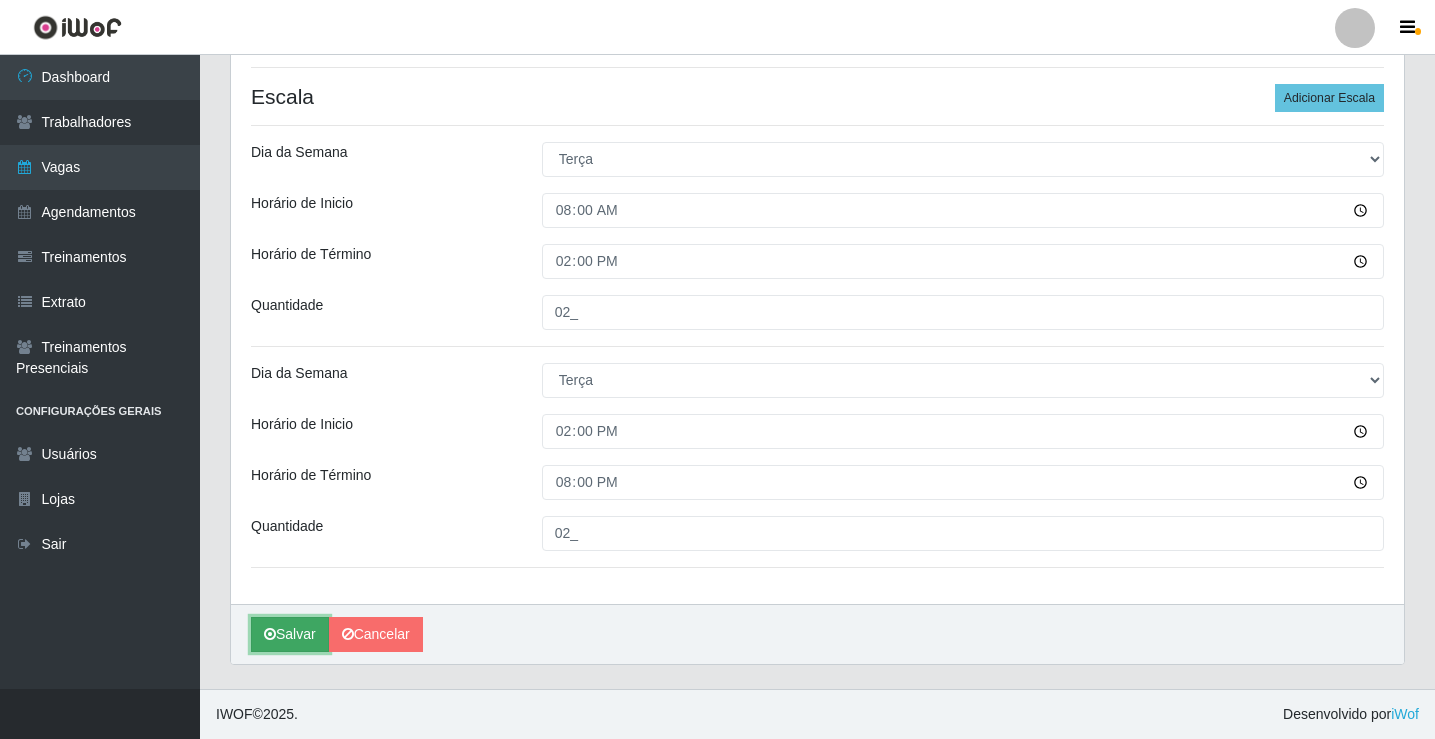 click on "Salvar" at bounding box center [290, 634] 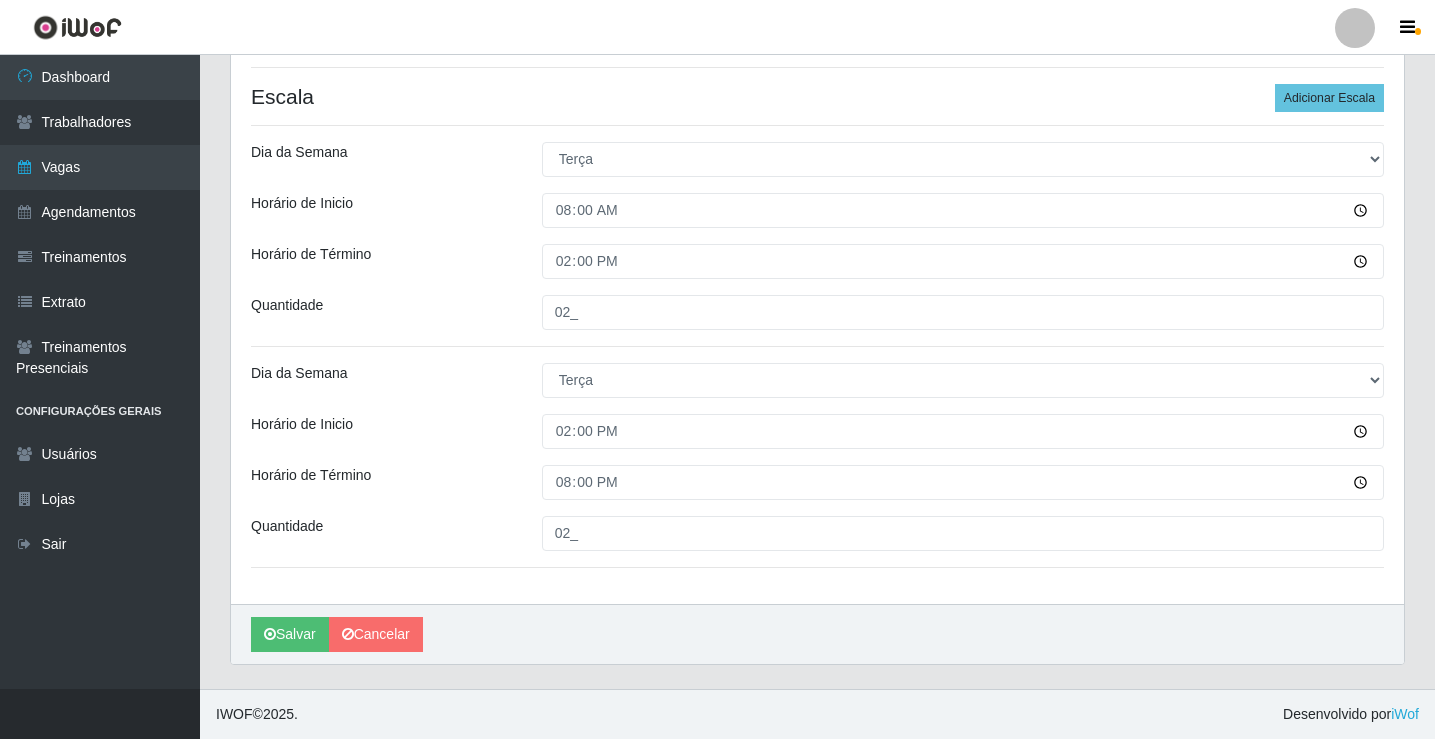 scroll, scrollTop: 0, scrollLeft: 0, axis: both 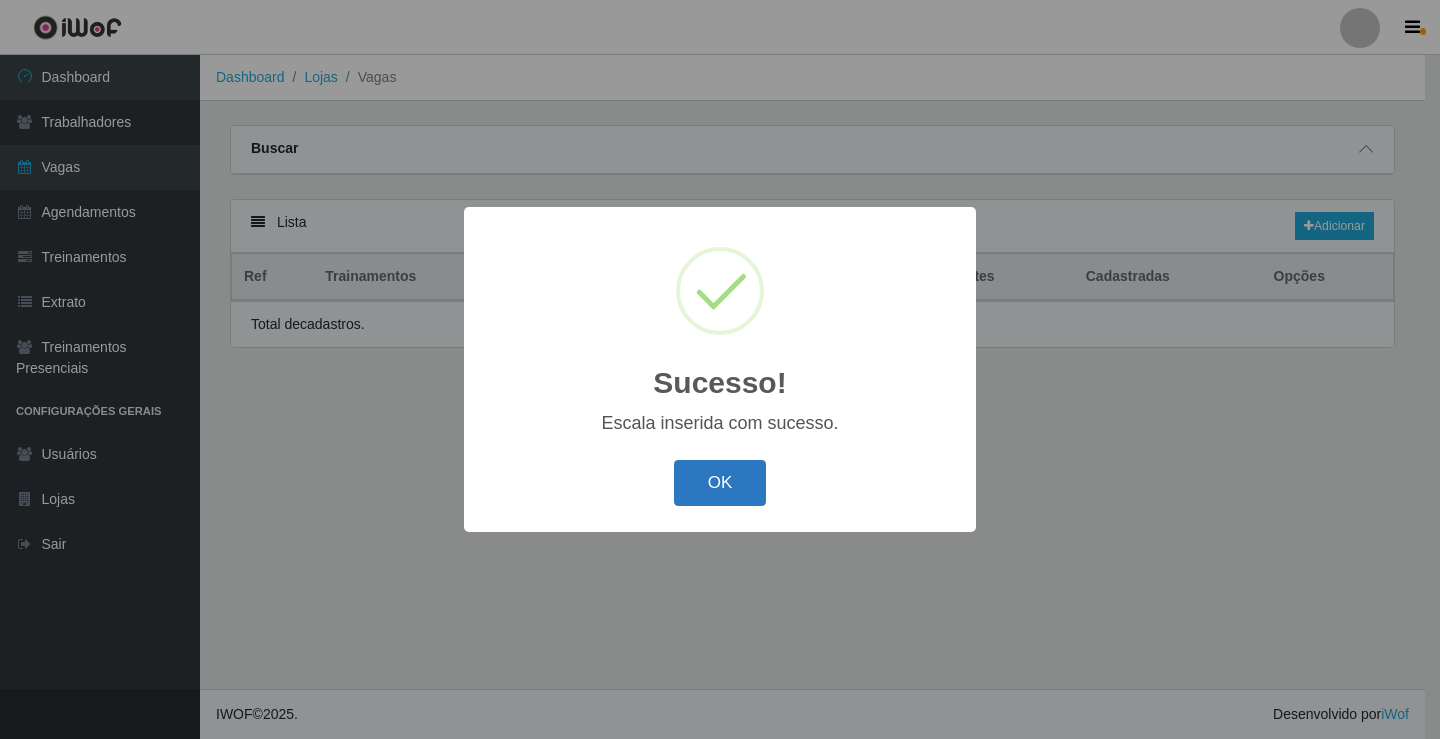 click on "OK" at bounding box center (720, 483) 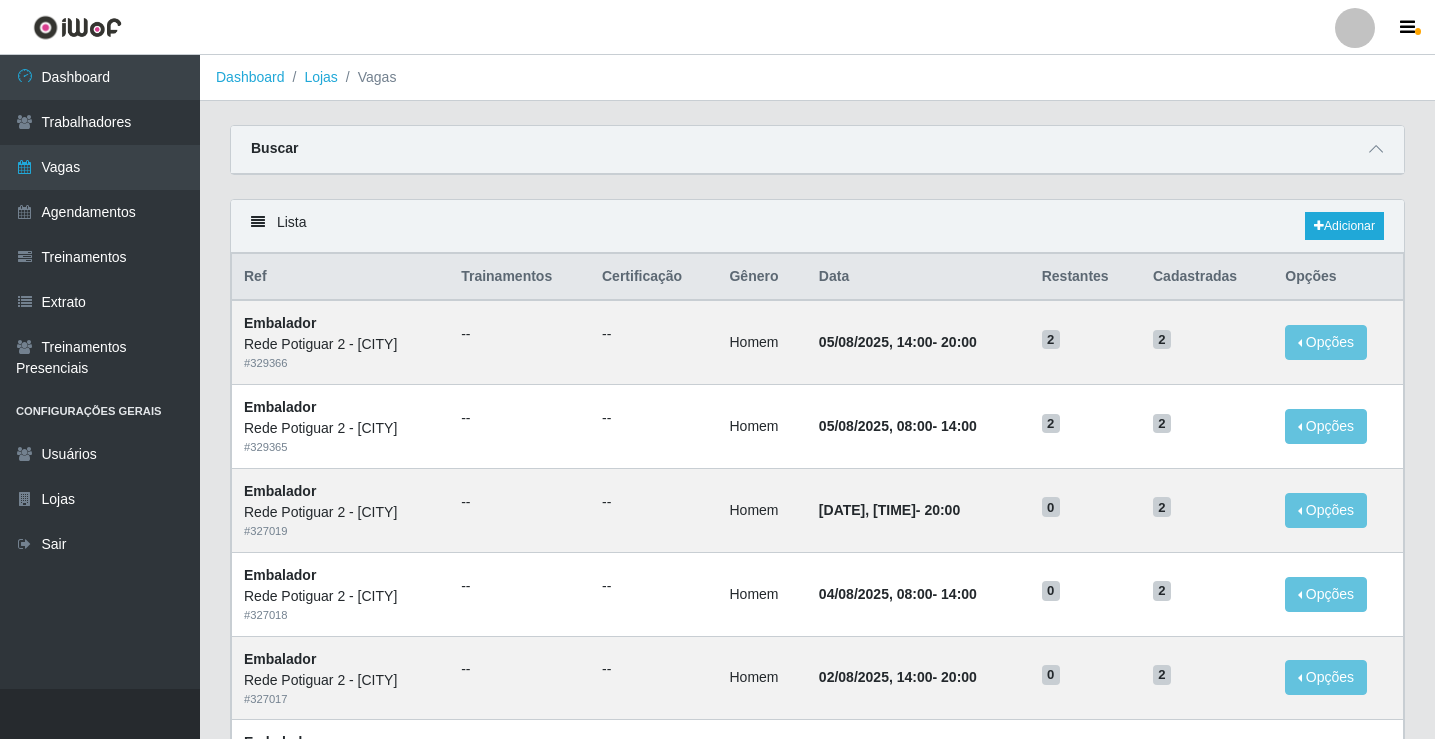 click on "Lista  Adicionar" at bounding box center [817, 226] 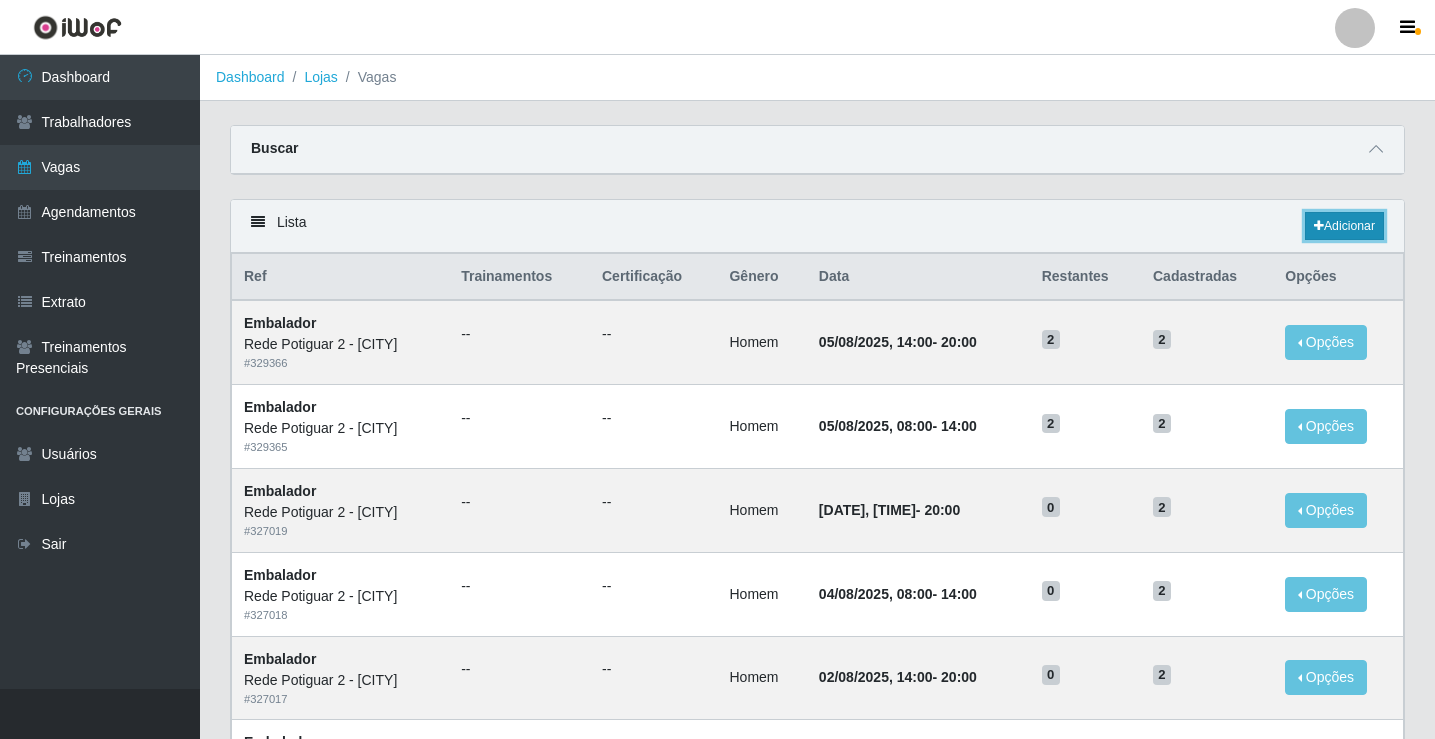 click on "Adicionar" at bounding box center (1344, 226) 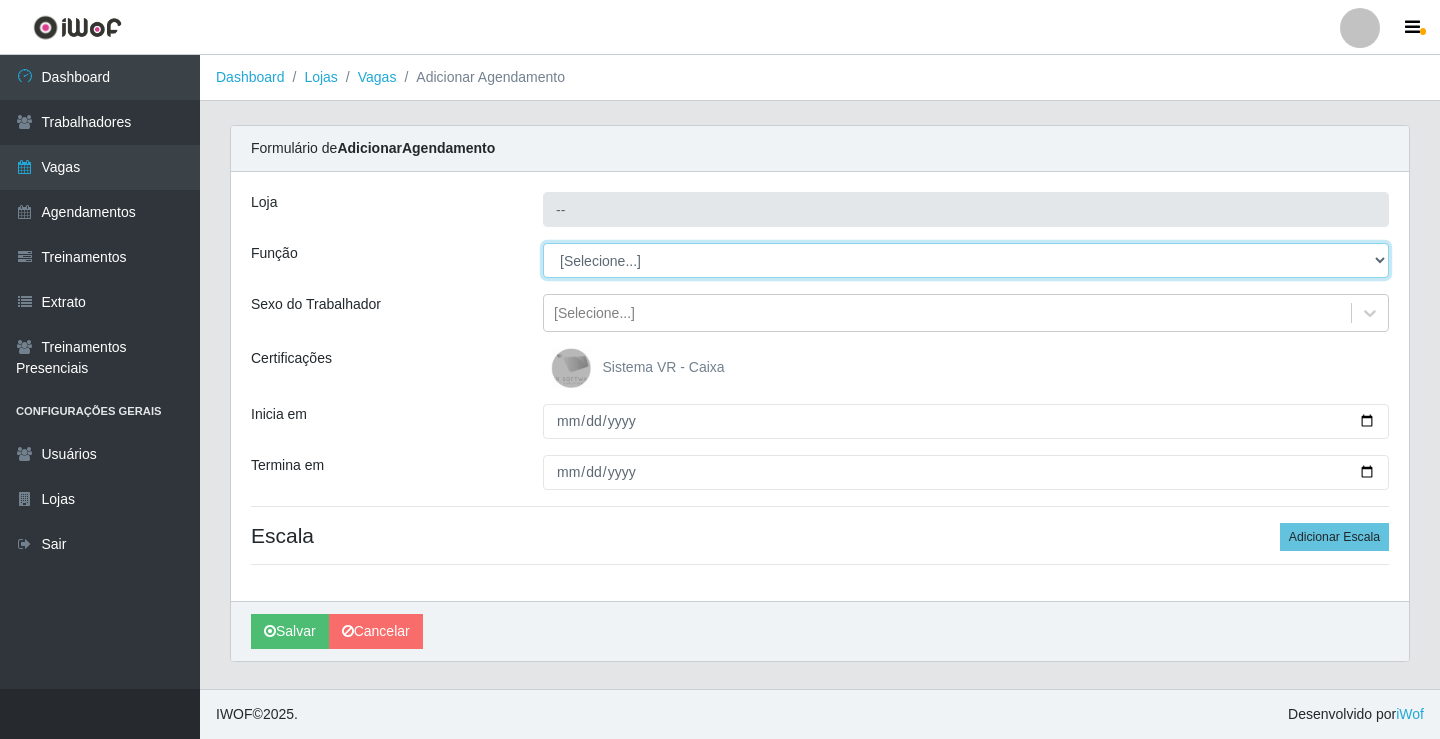 drag, startPoint x: 614, startPoint y: 264, endPoint x: 614, endPoint y: 277, distance: 13 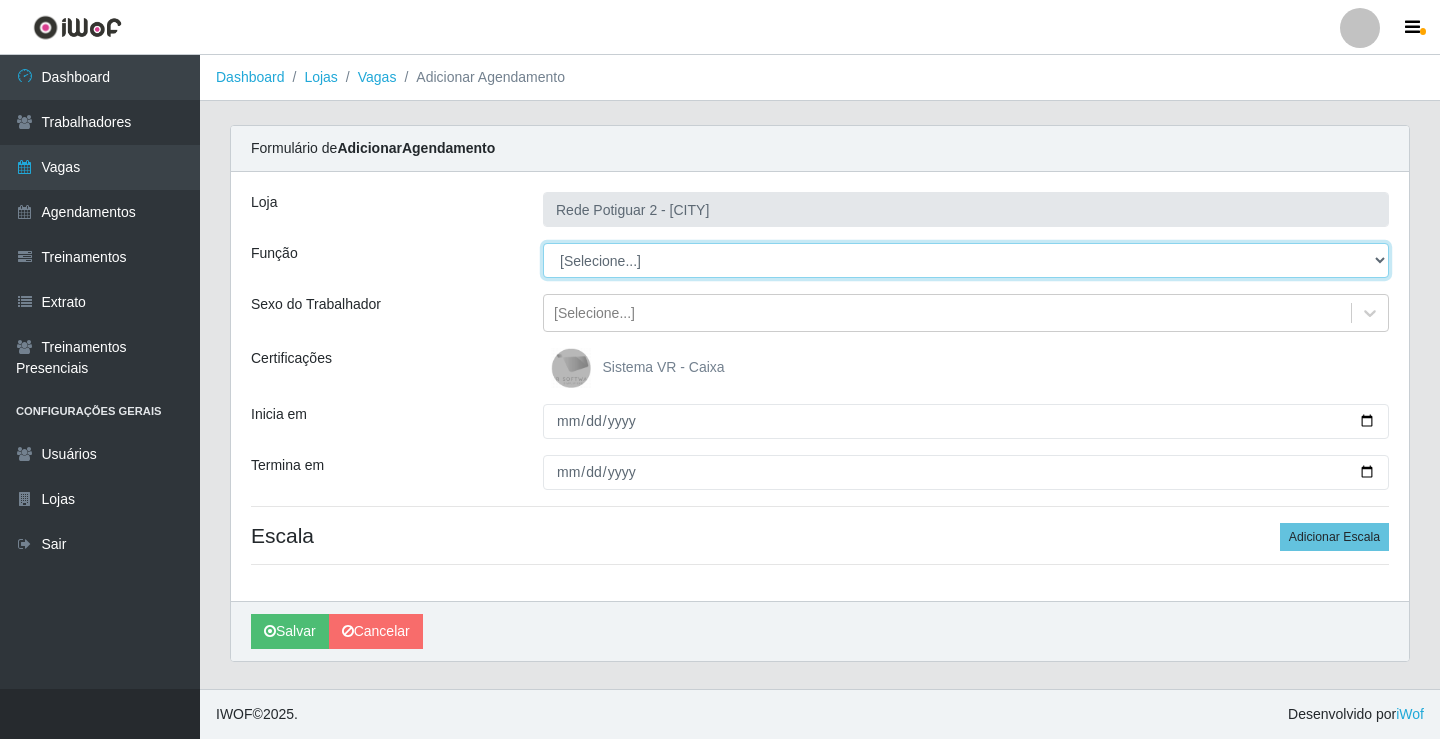 select on "1" 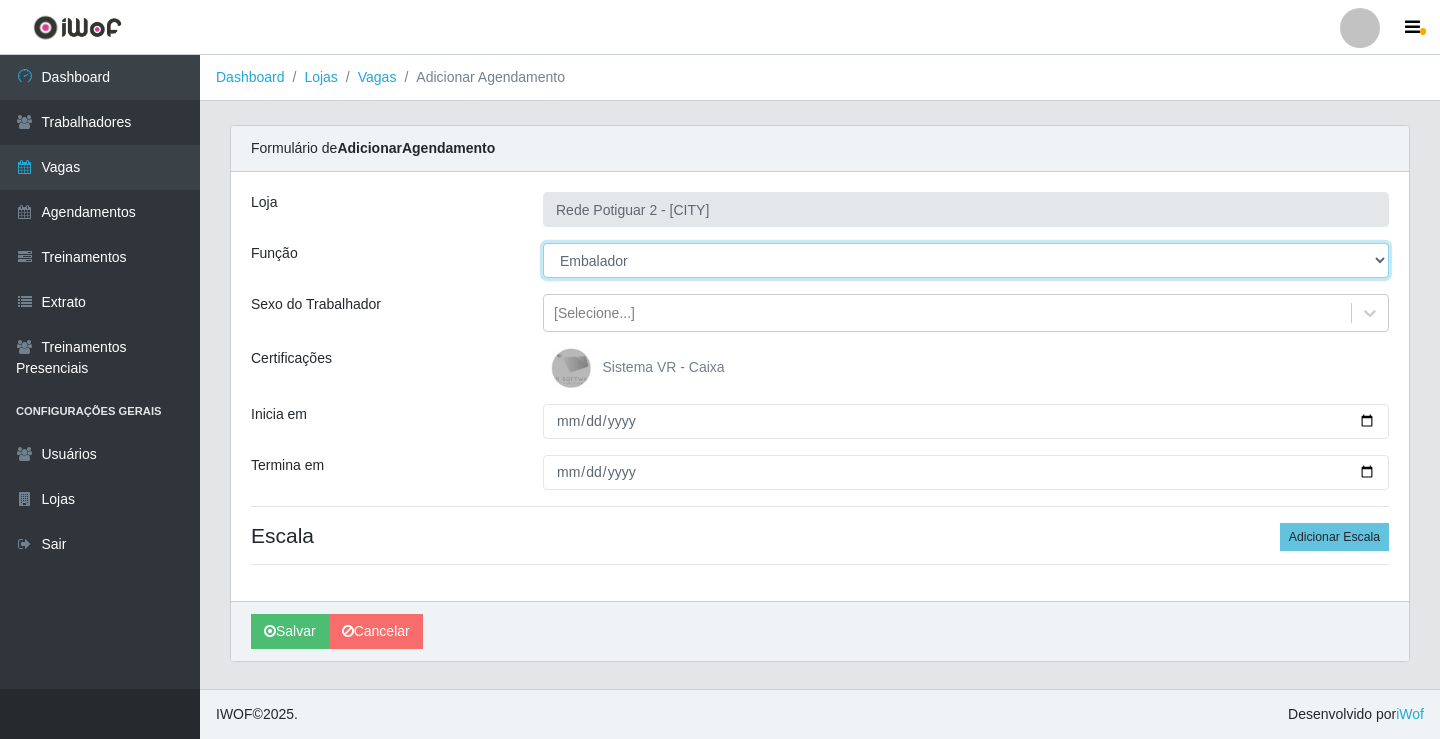 click on "[Selecione...] ASG ASG + ASG ++ Auxiliar de Estoque Balconista Embalador Repositor  Repositor + Repositor ++" at bounding box center (966, 260) 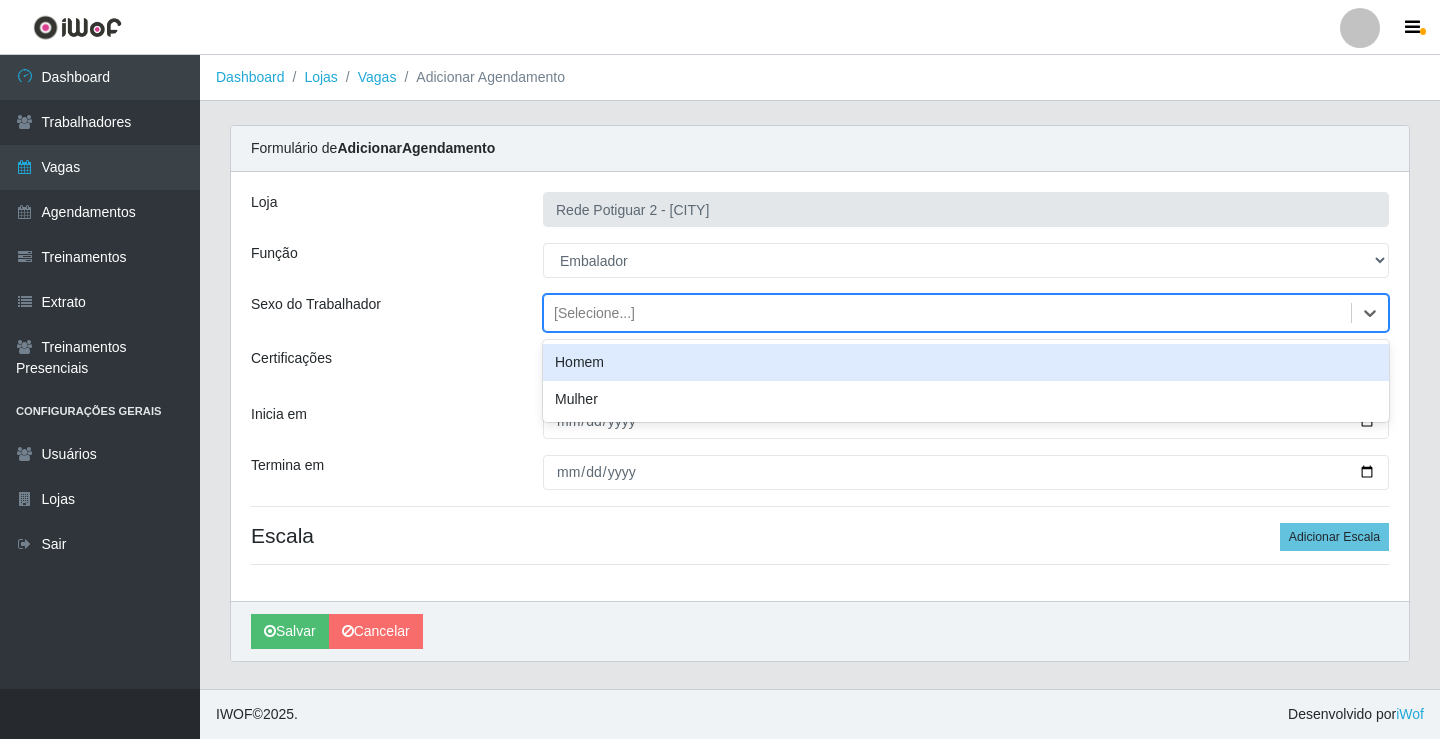 click on "[Selecione...]" at bounding box center [947, 313] 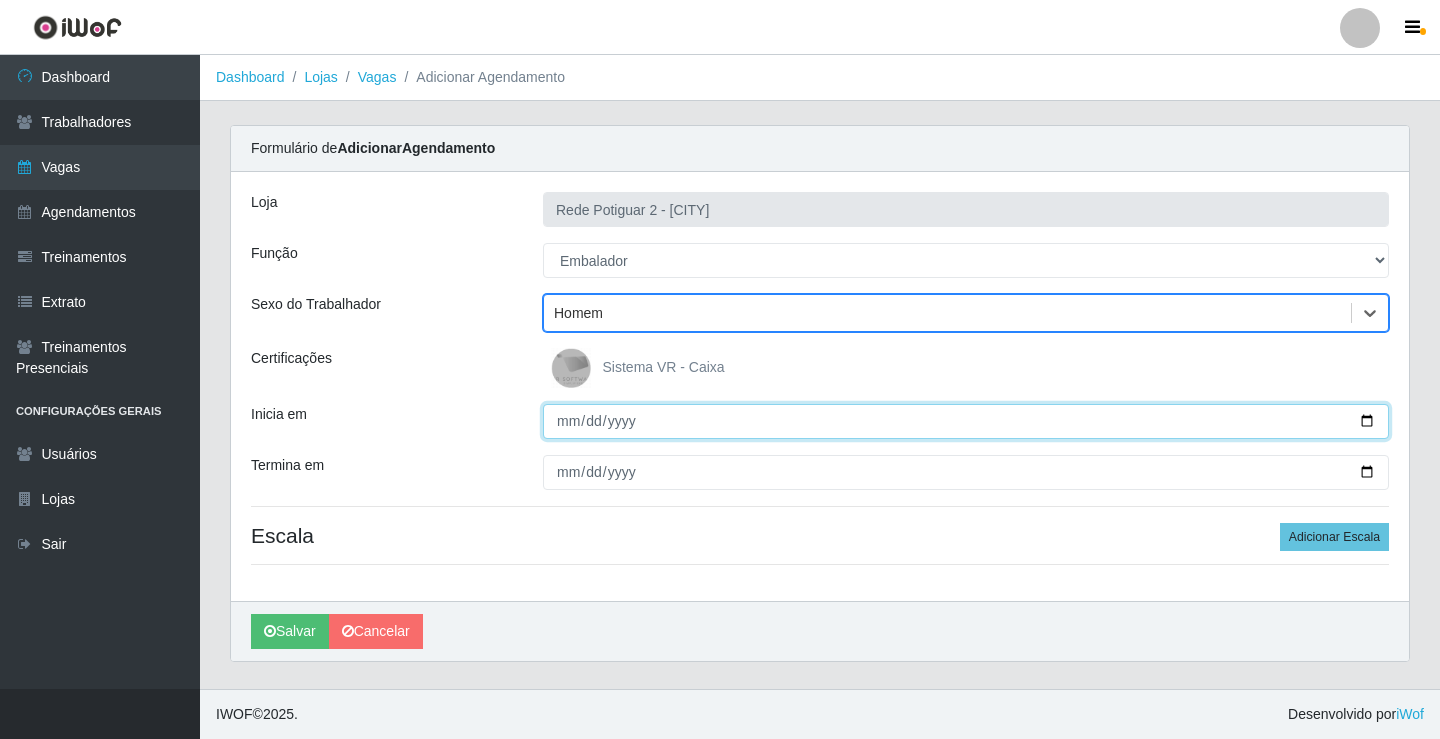 drag, startPoint x: 564, startPoint y: 428, endPoint x: 564, endPoint y: 415, distance: 13 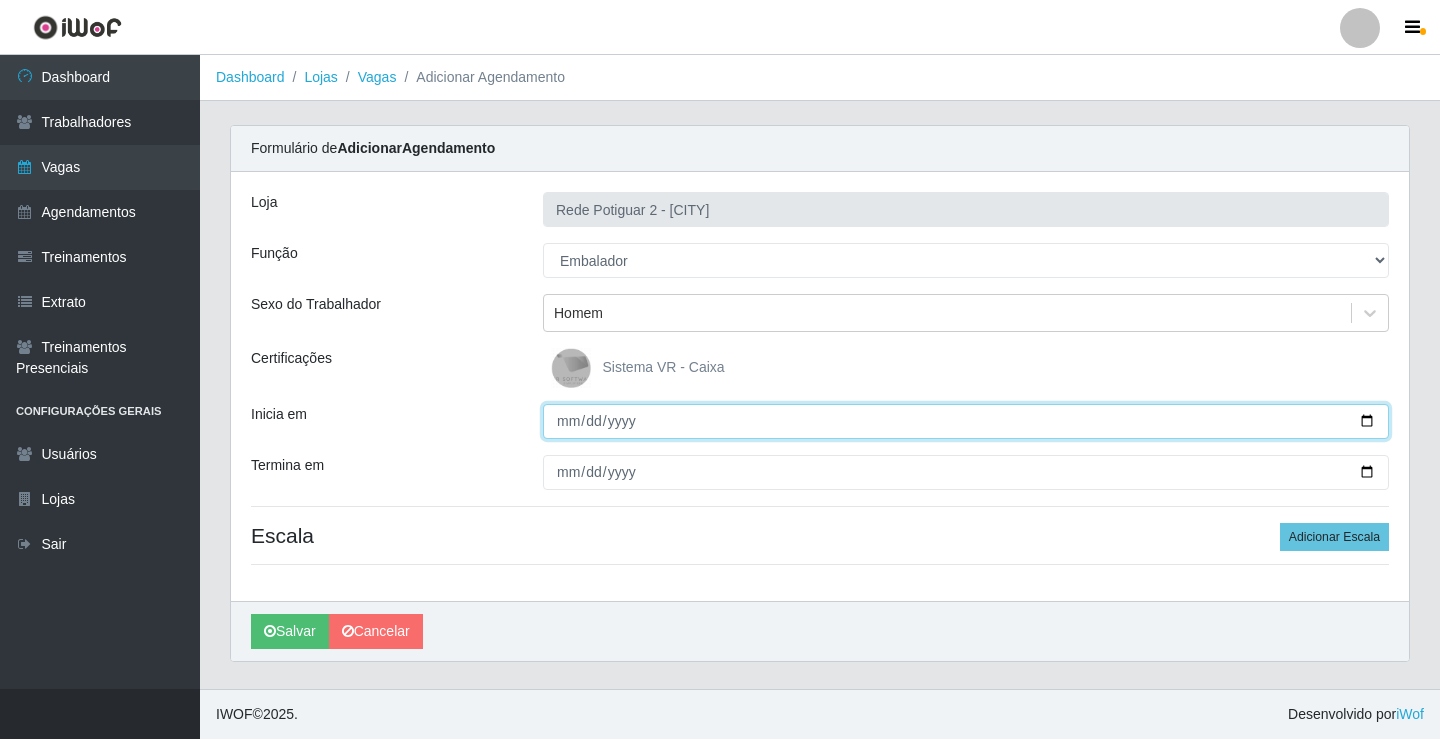type on "2025-08-06" 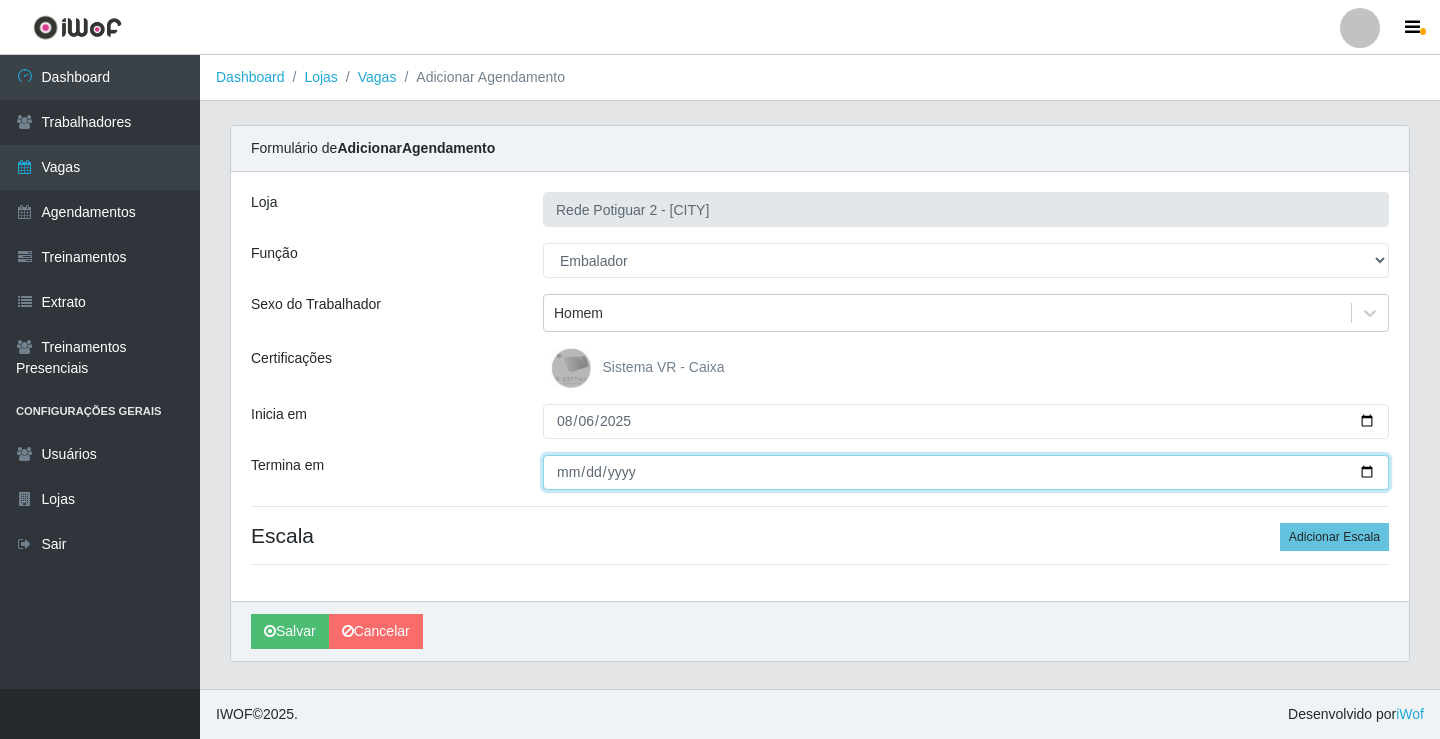 type on "2025-08-06" 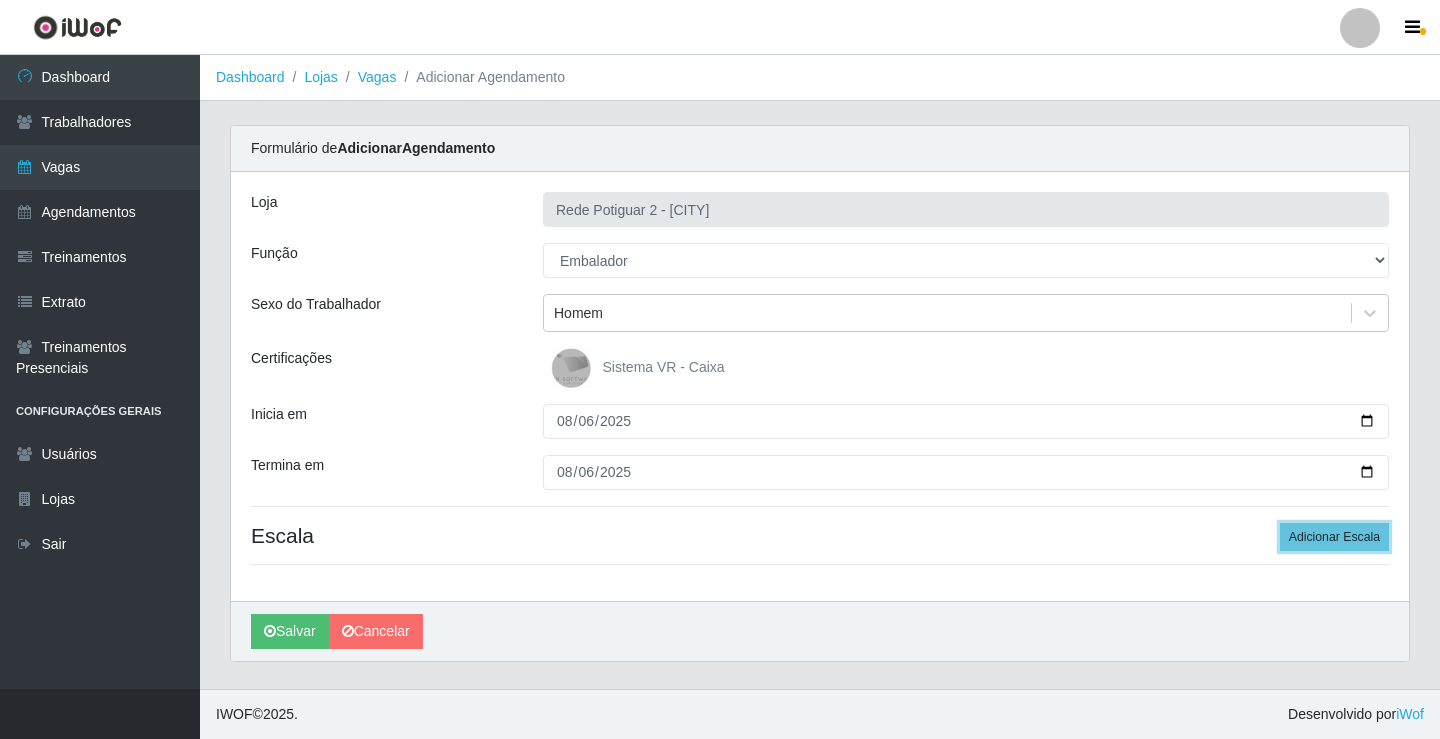 type 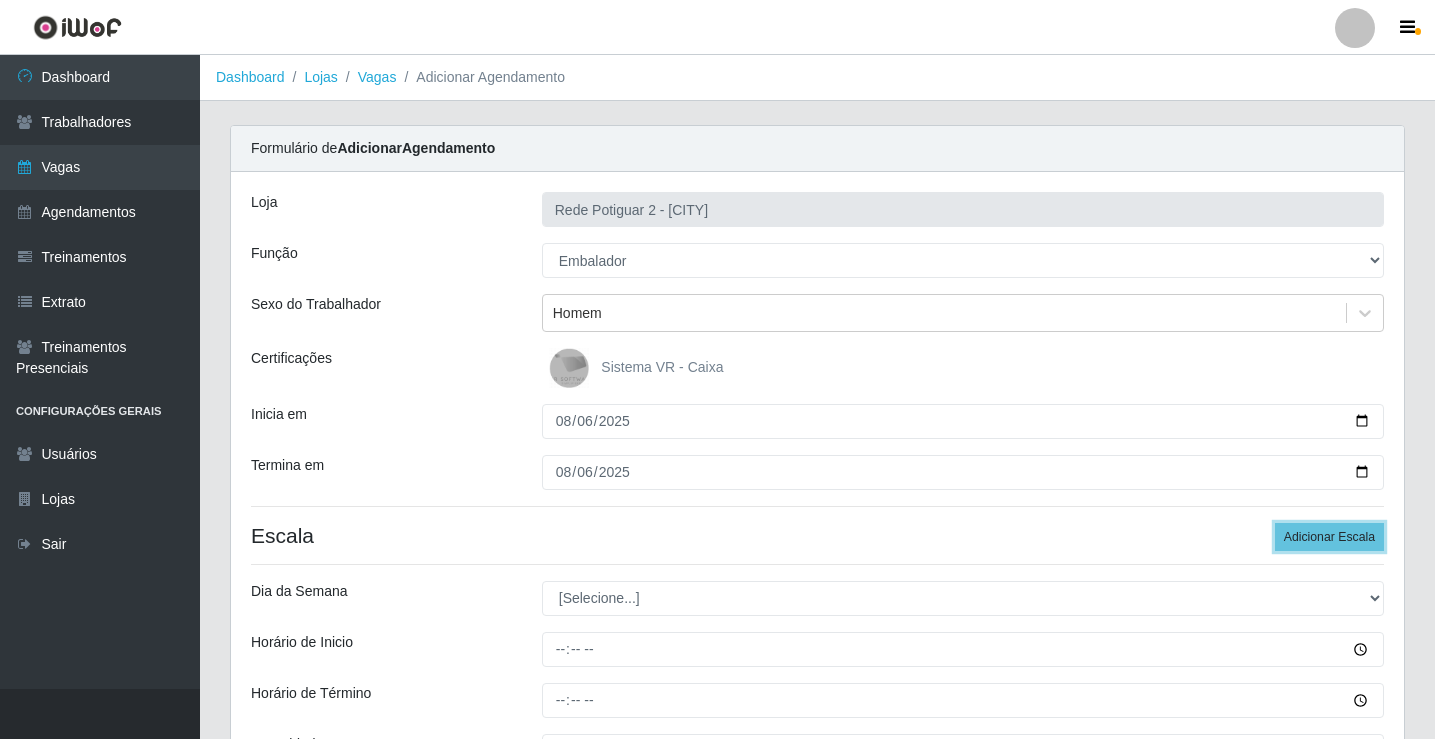 click on "Adicionar Escala" at bounding box center [1329, 537] 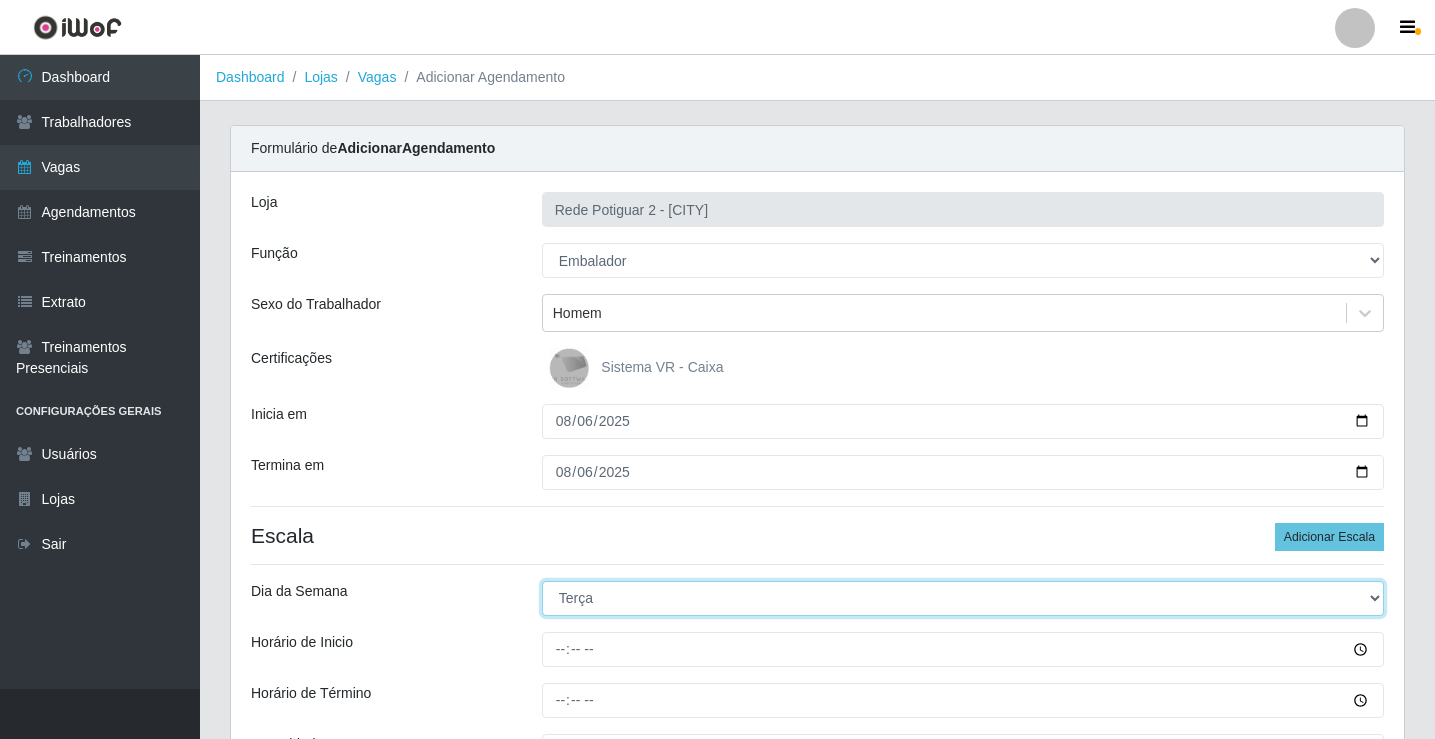 select on "3" 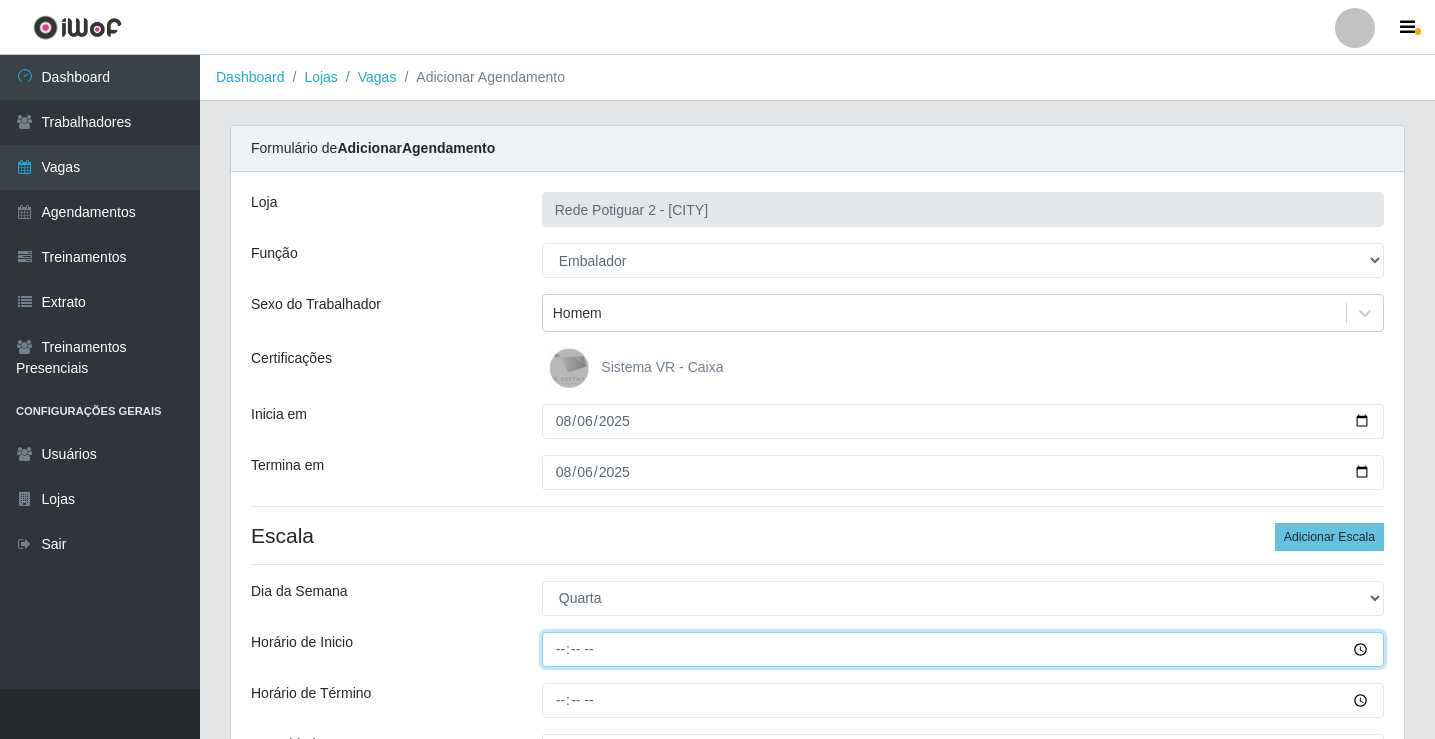 type on "08:00" 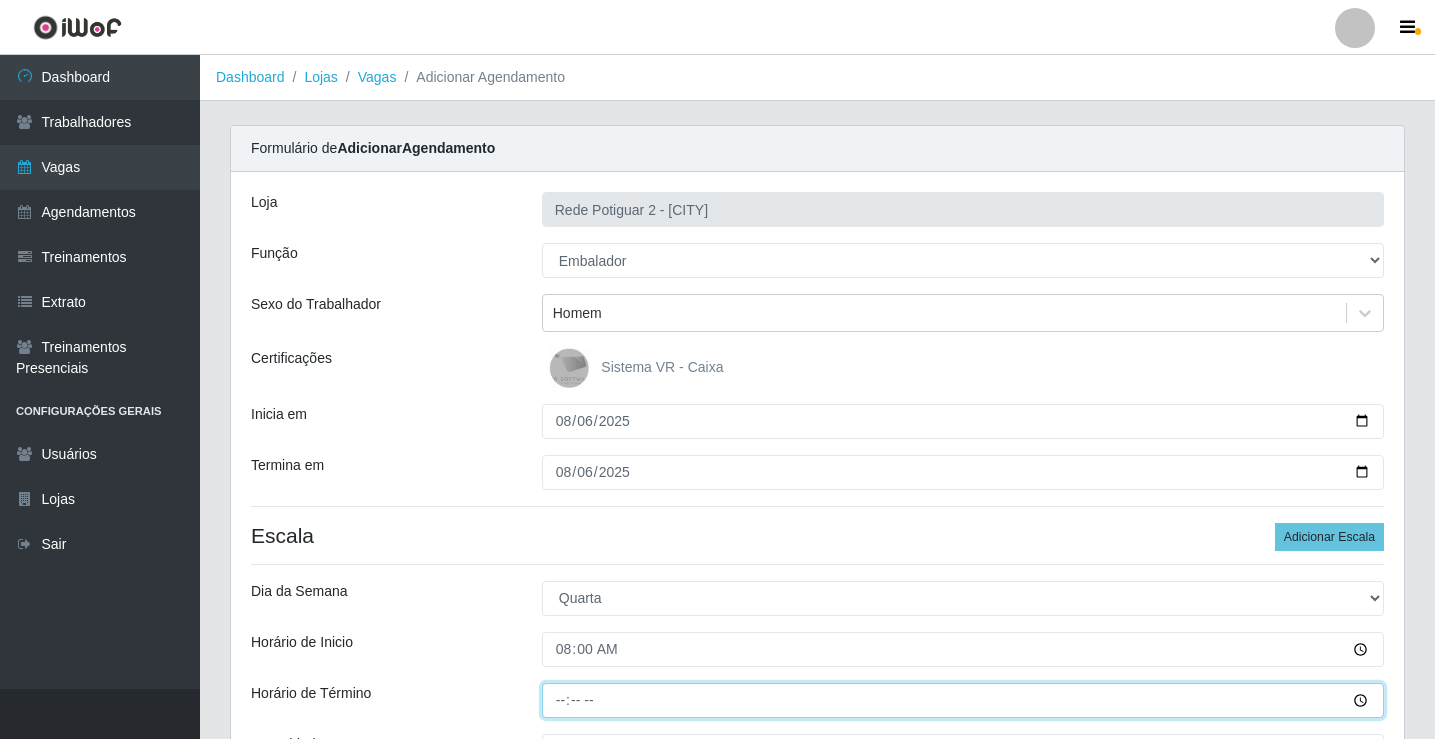 type on "14:00" 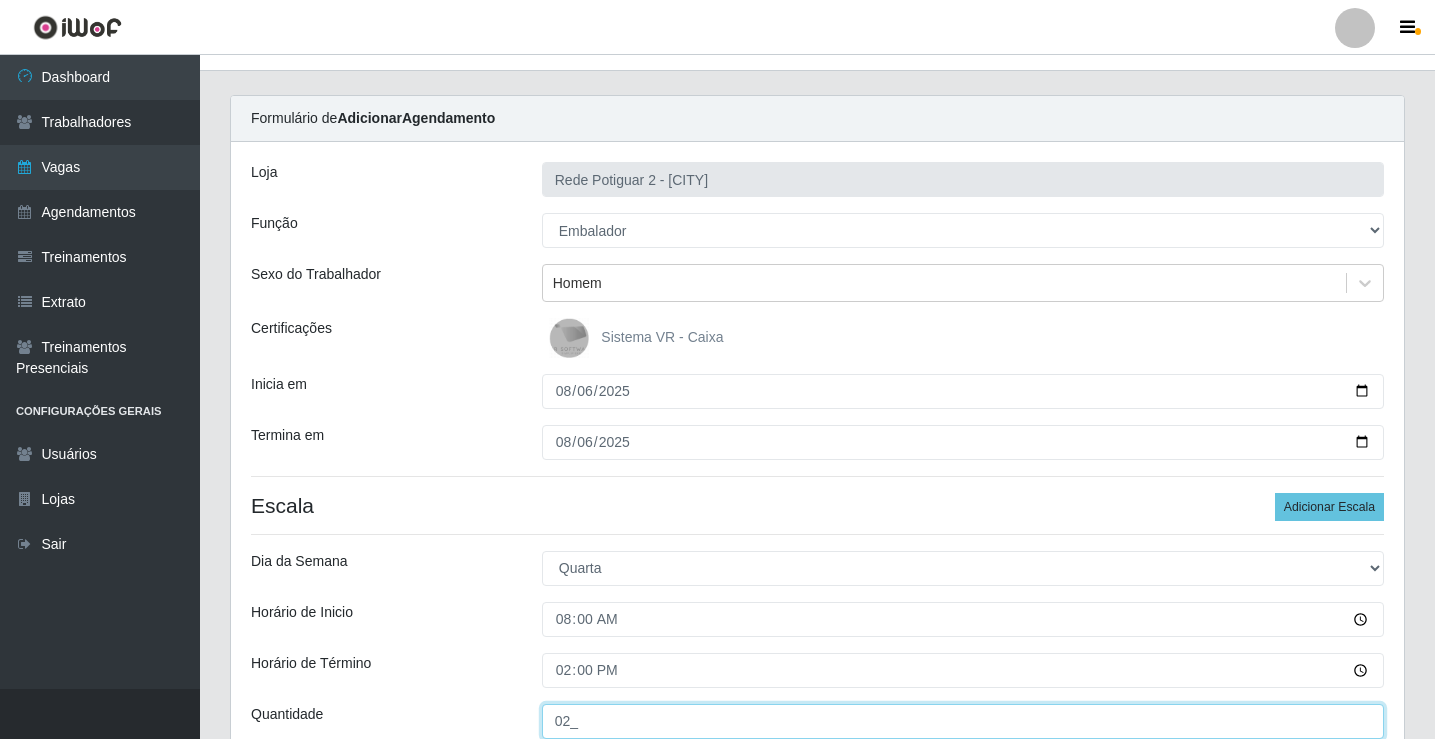 type on "02_" 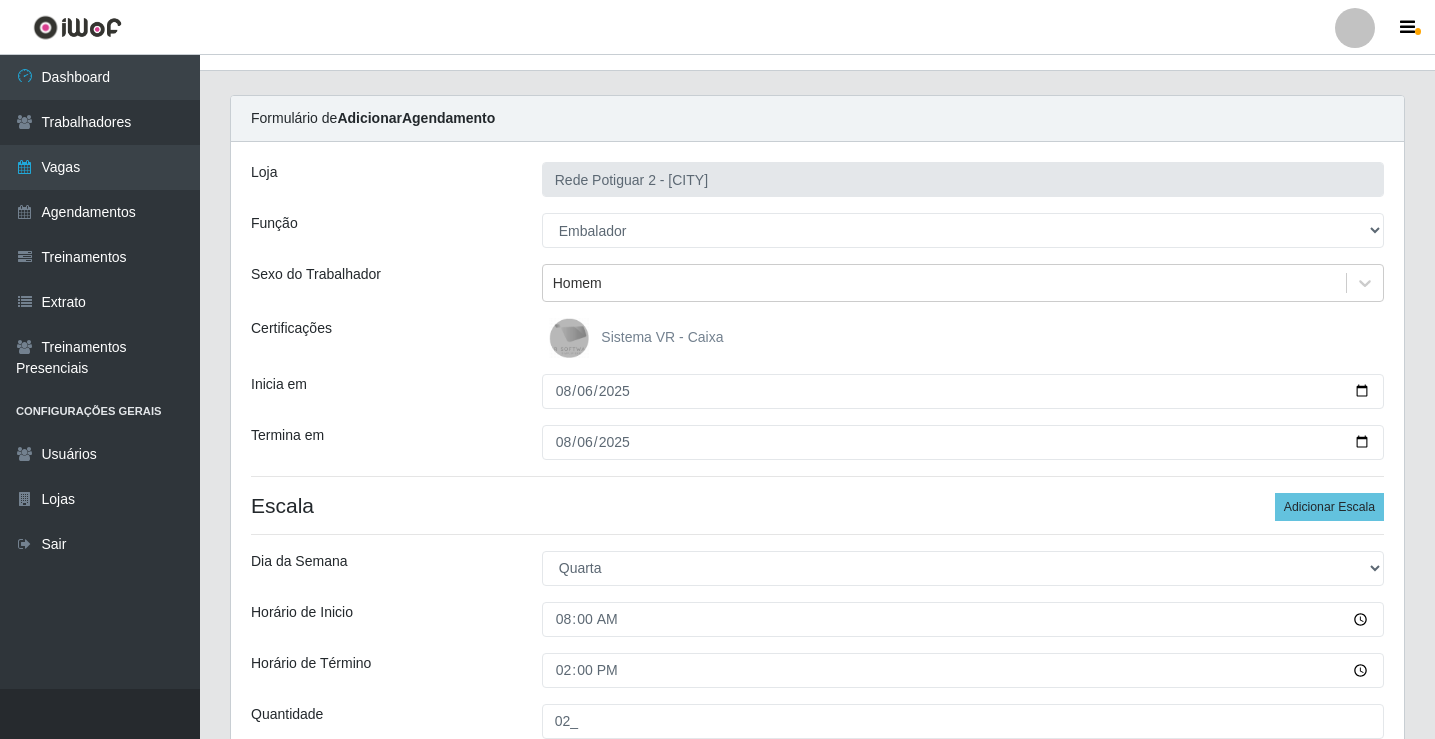 scroll, scrollTop: 439, scrollLeft: 0, axis: vertical 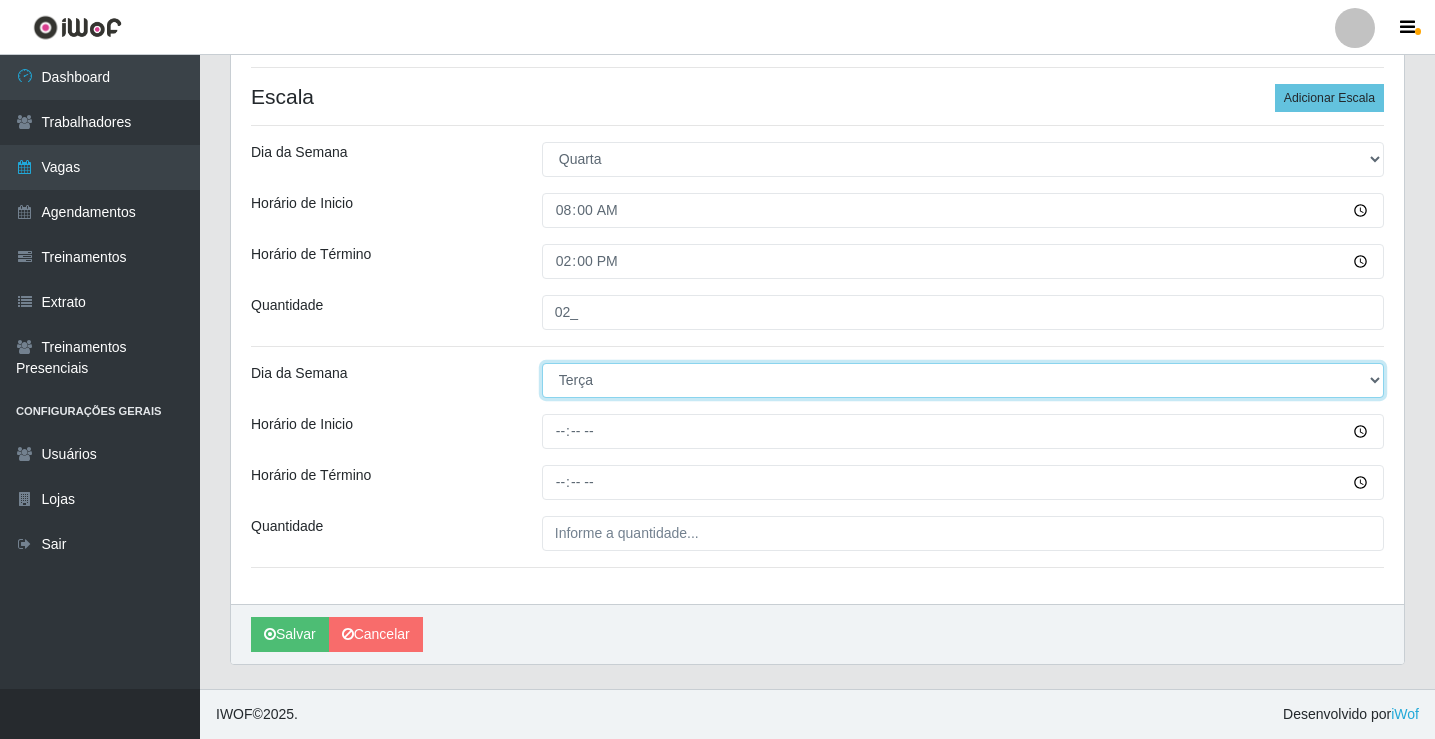 select on "3" 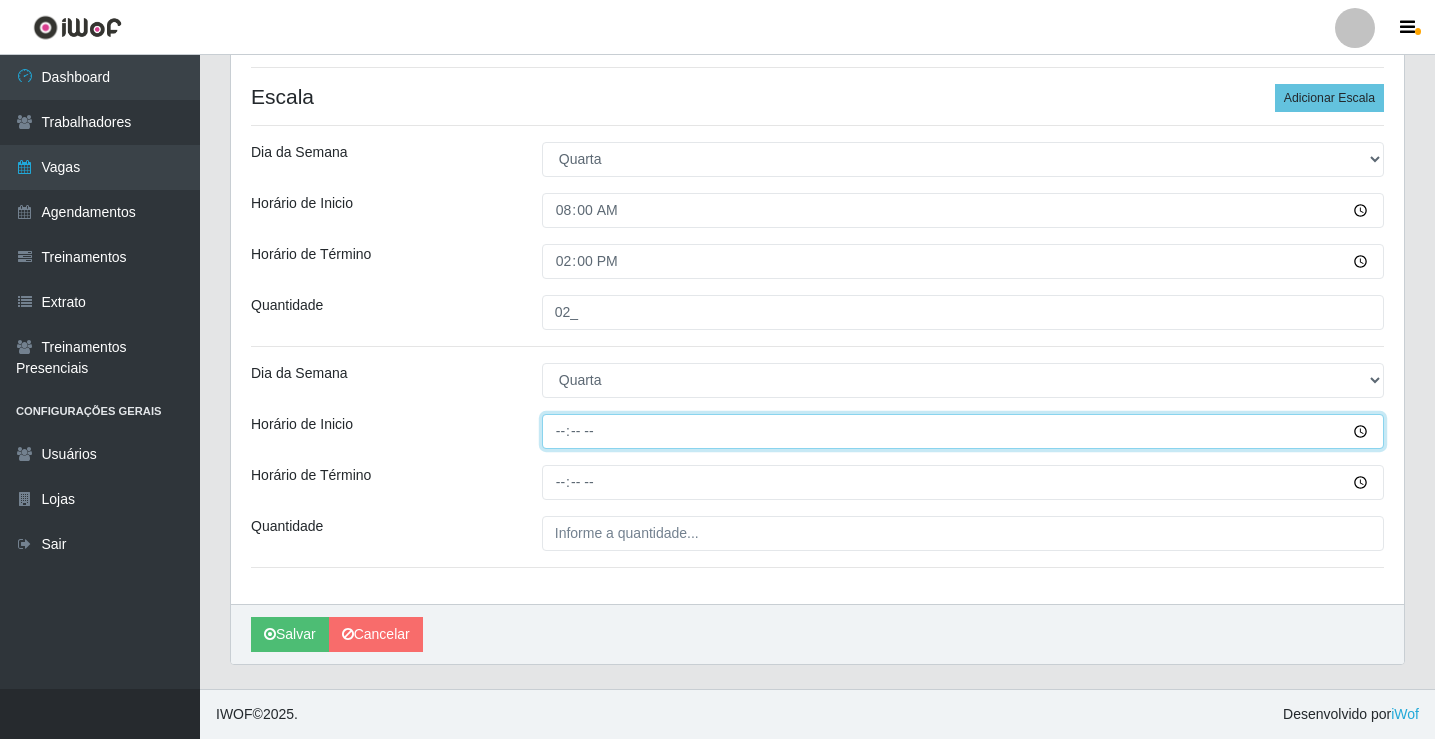 type on "14:00" 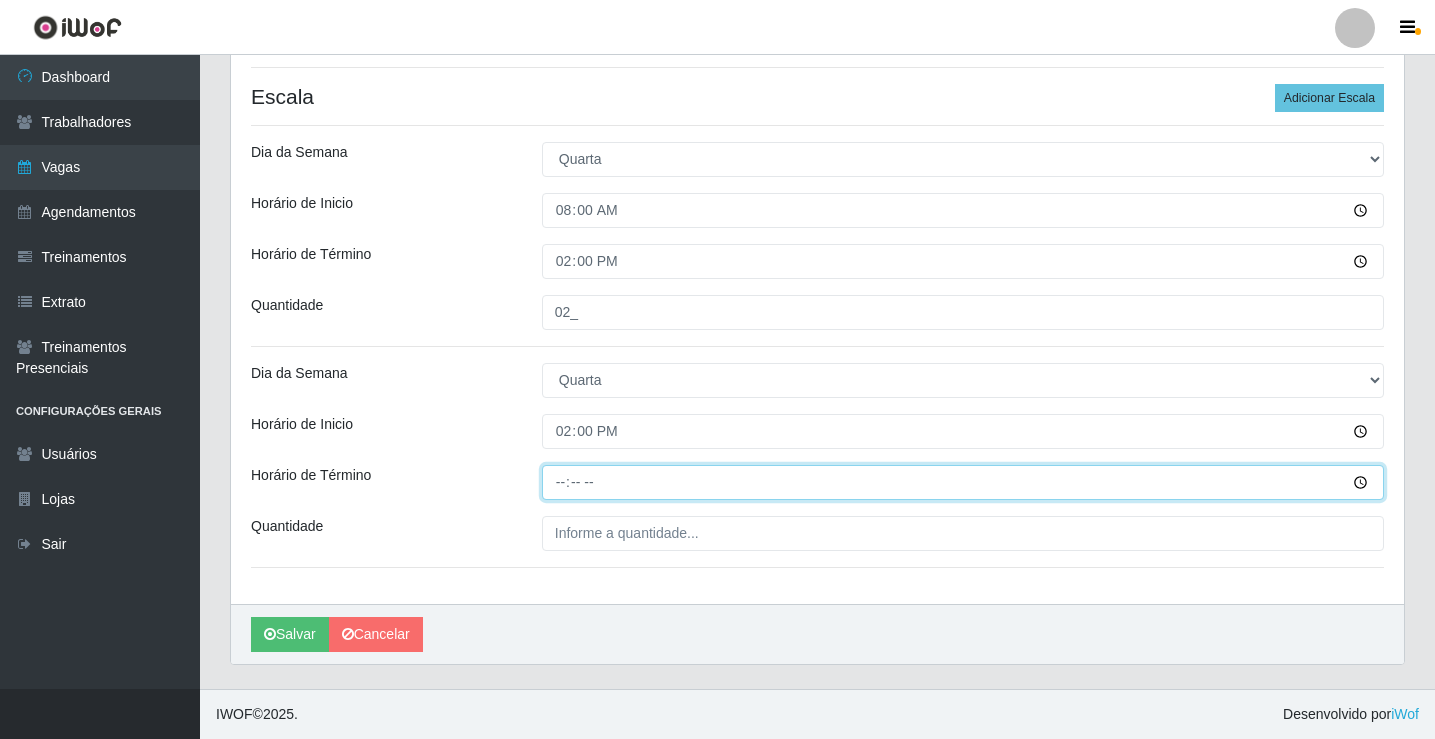type on "20:00" 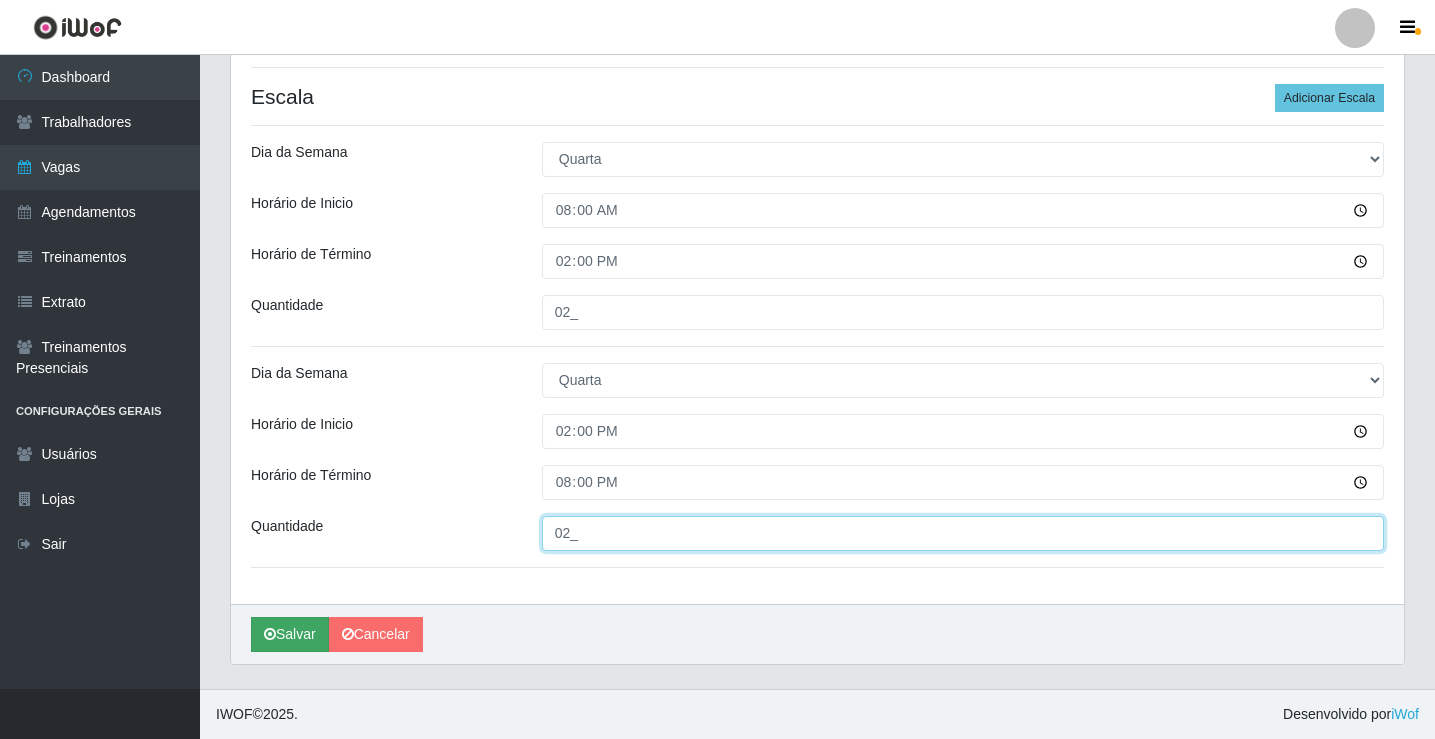type on "02_" 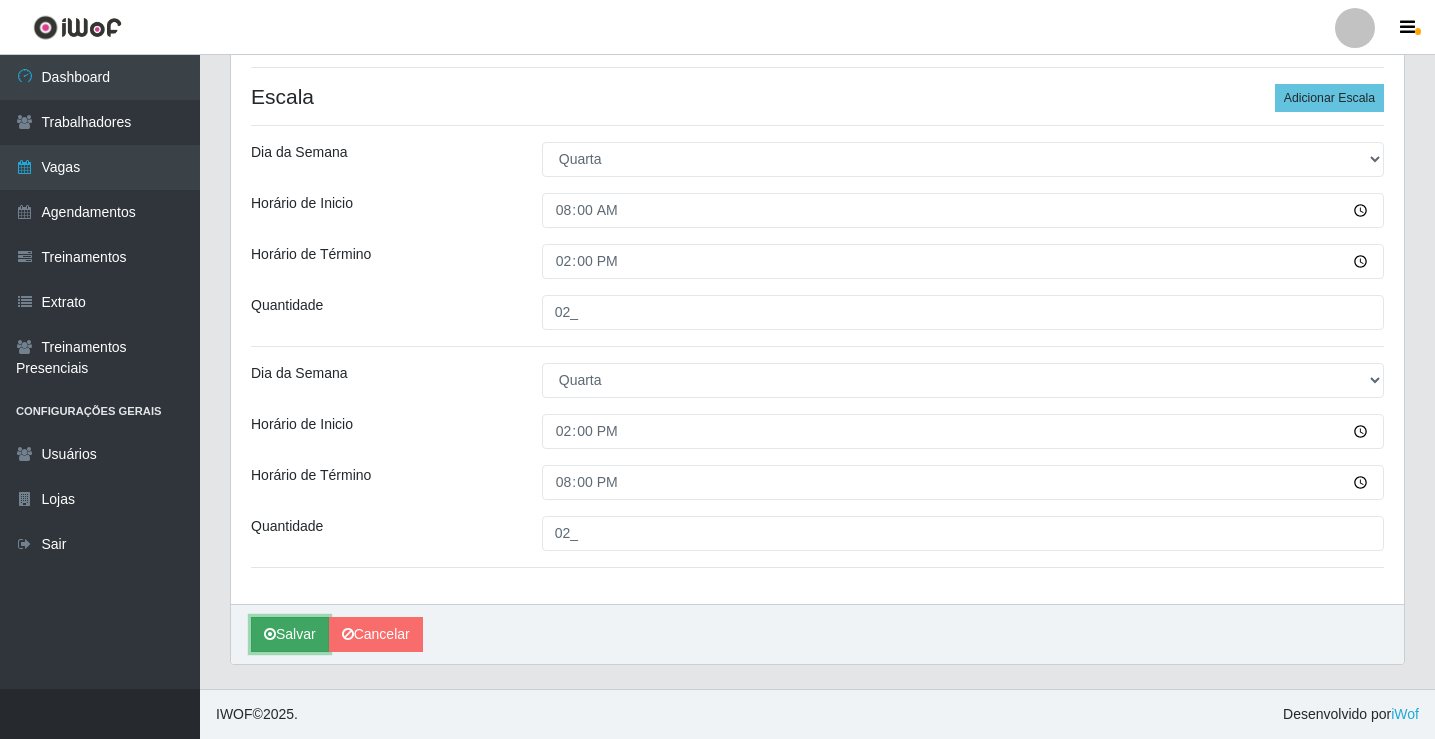 click on "Salvar" at bounding box center [290, 634] 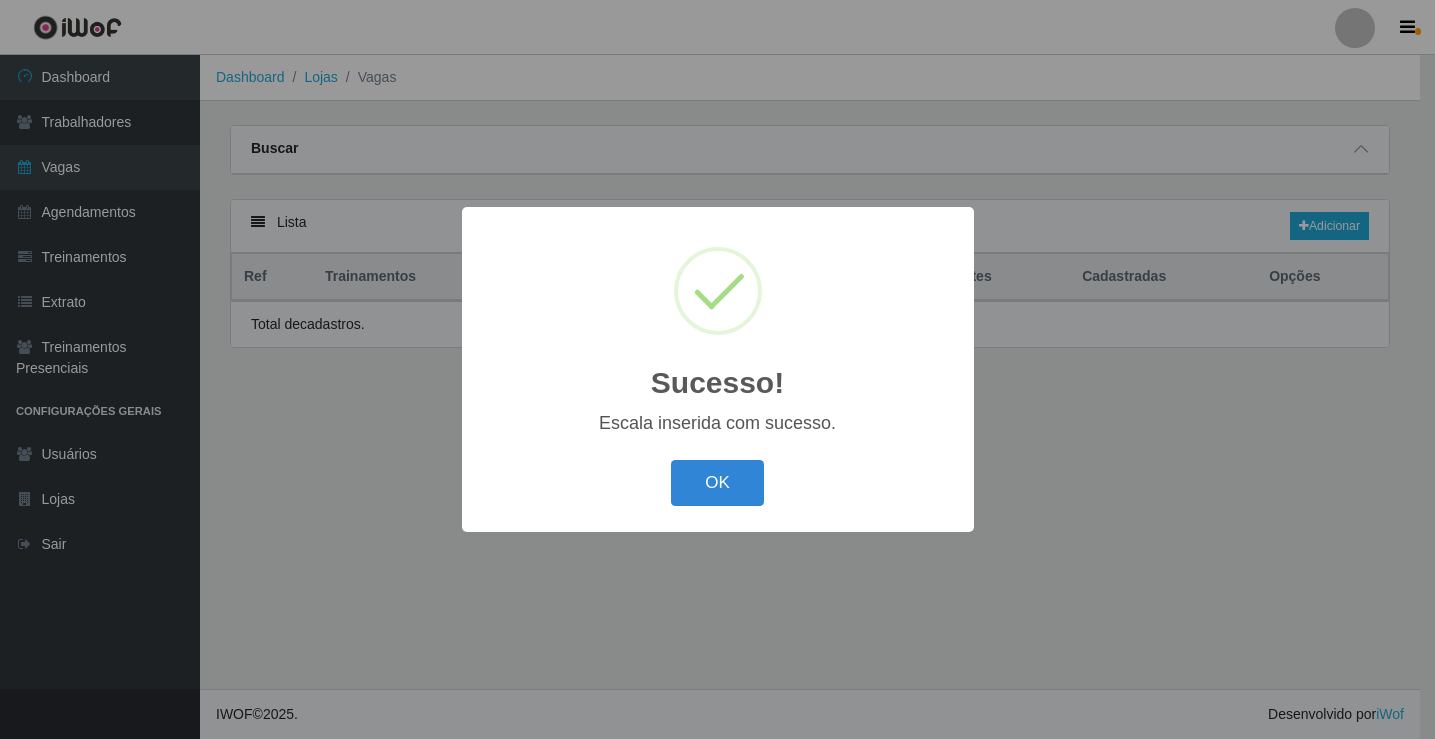 scroll, scrollTop: 0, scrollLeft: 0, axis: both 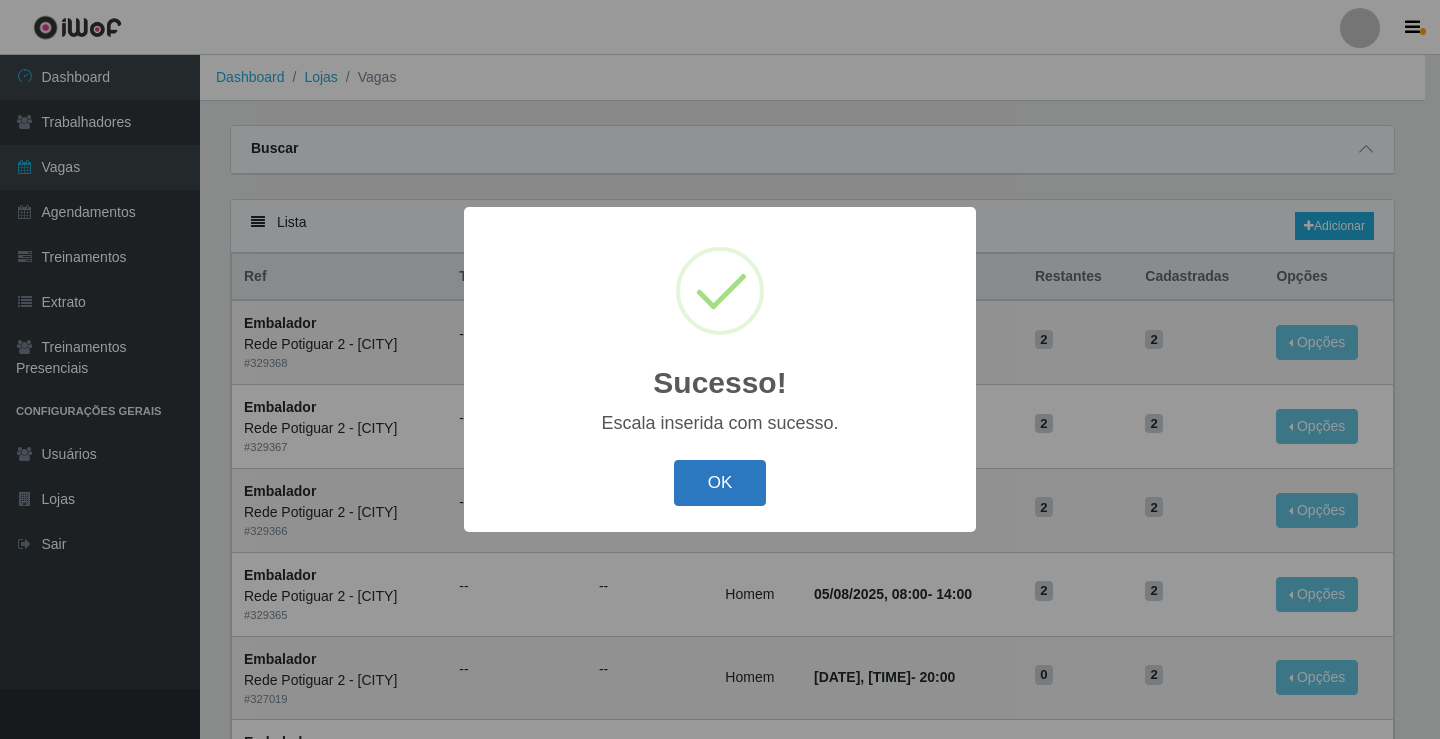 click on "OK" at bounding box center [720, 483] 